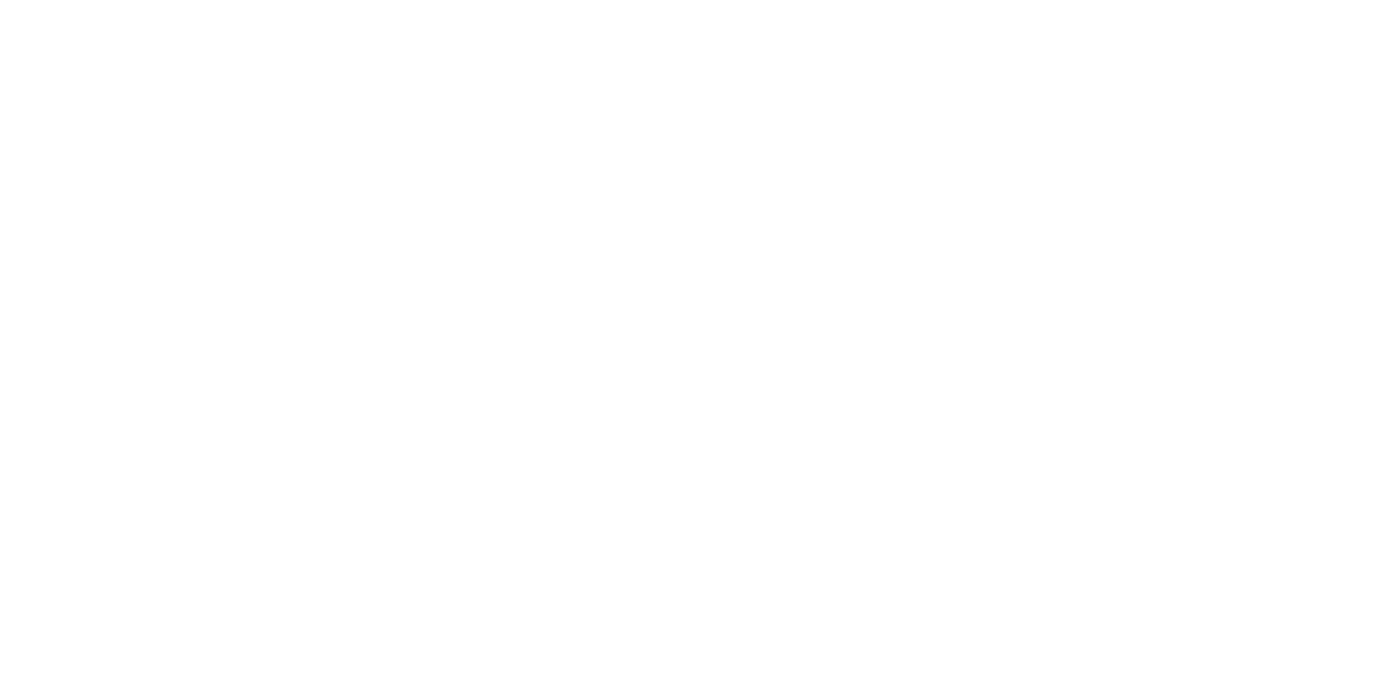 scroll, scrollTop: 0, scrollLeft: 0, axis: both 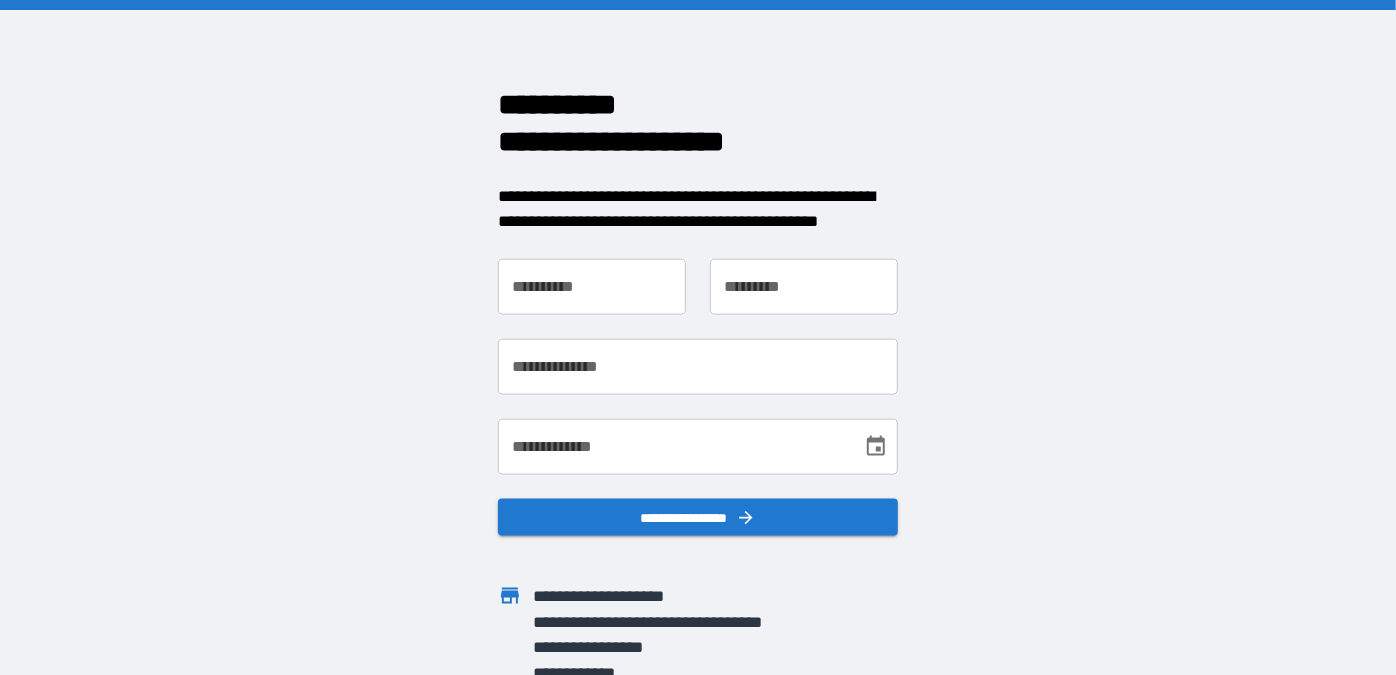click at bounding box center (675, 286) 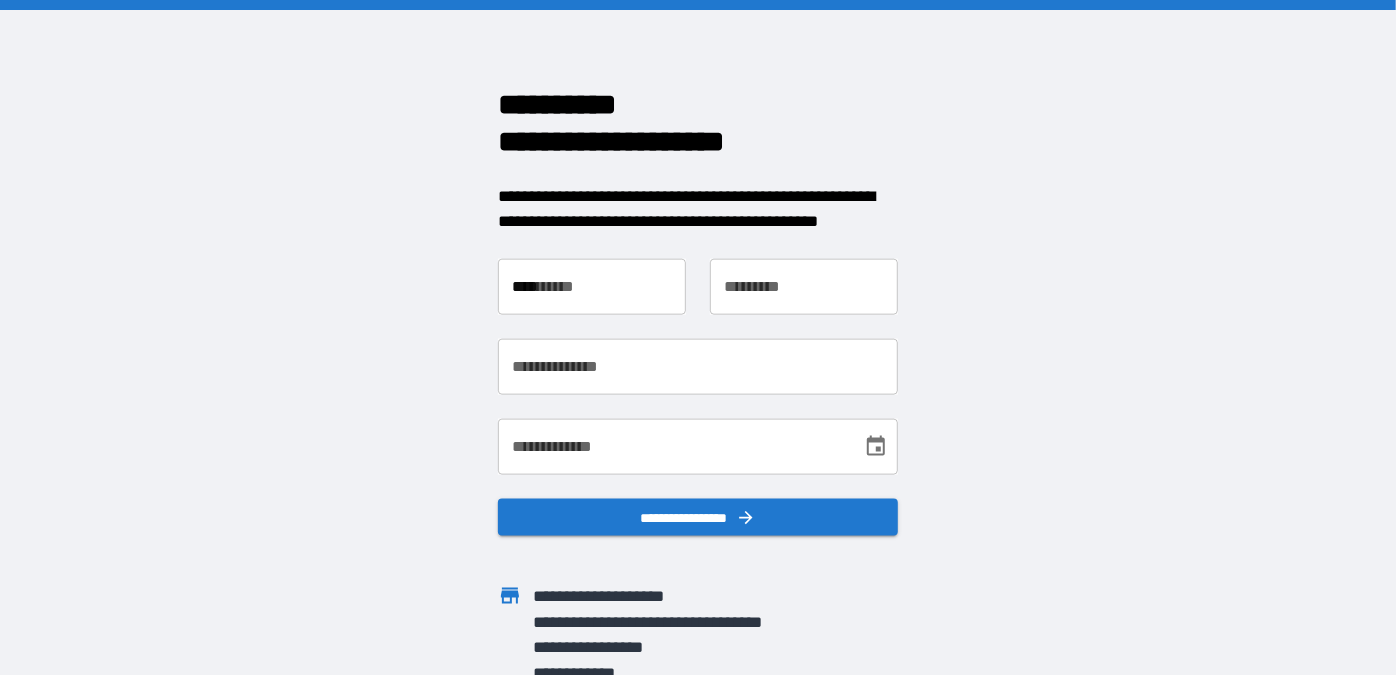 type on "********" 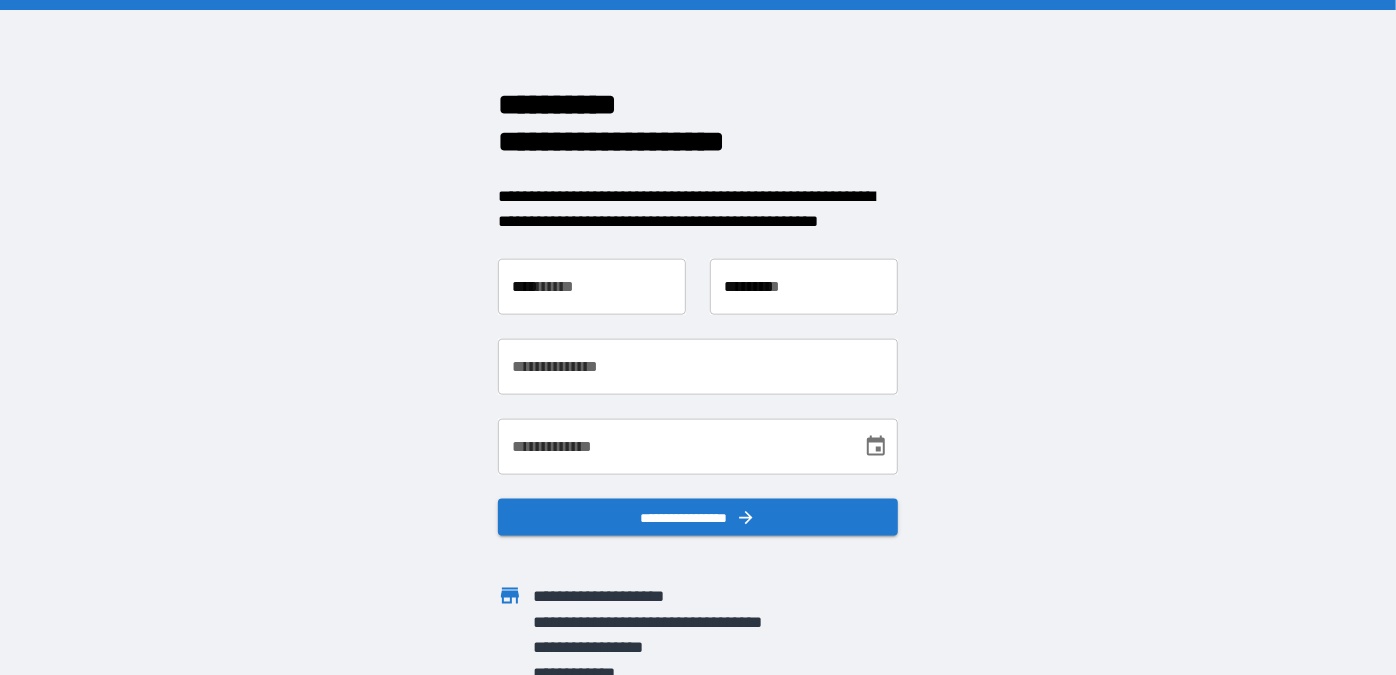 type on "**********" 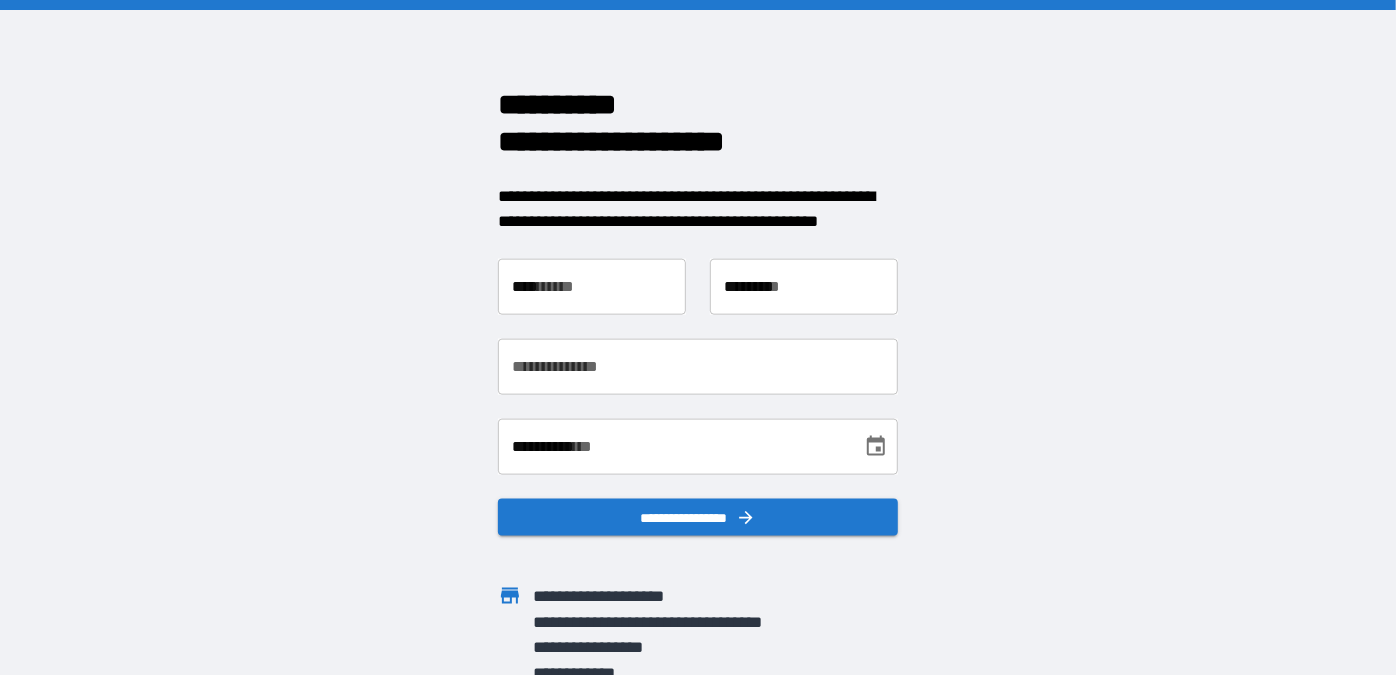 type on "**********" 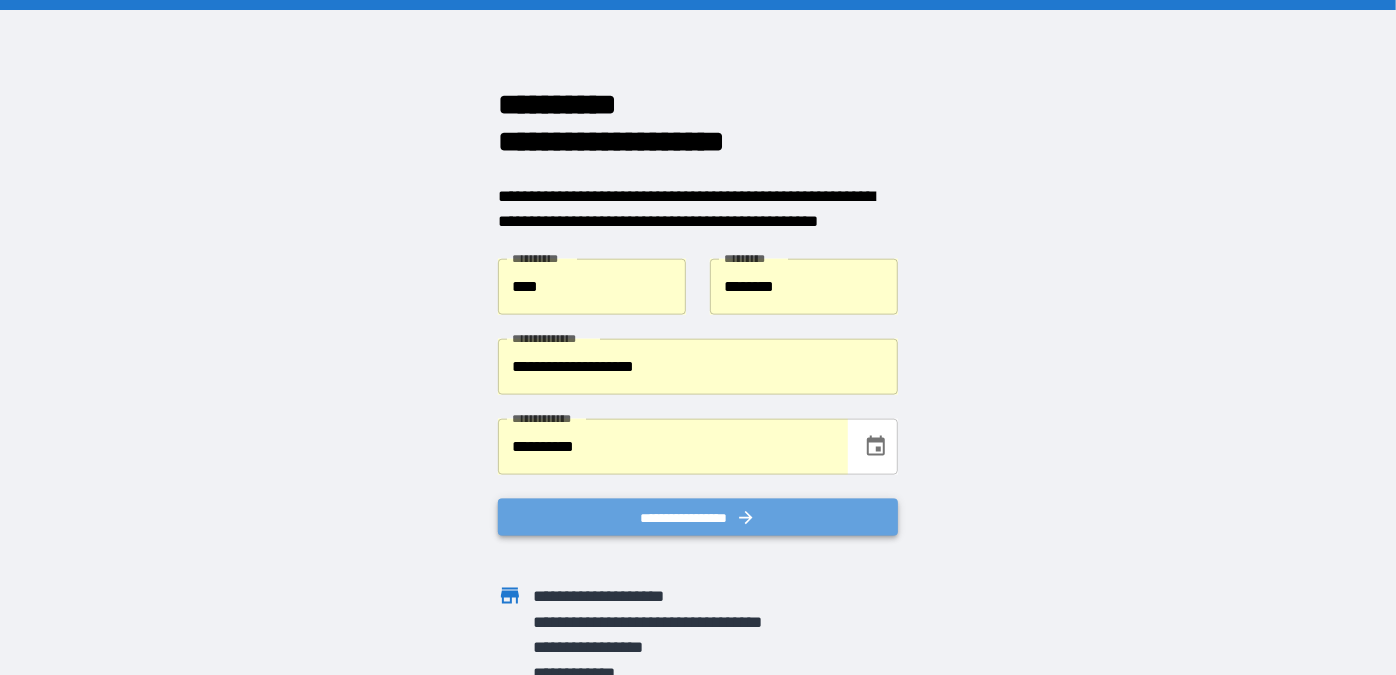 click on "**********" at bounding box center [698, 517] 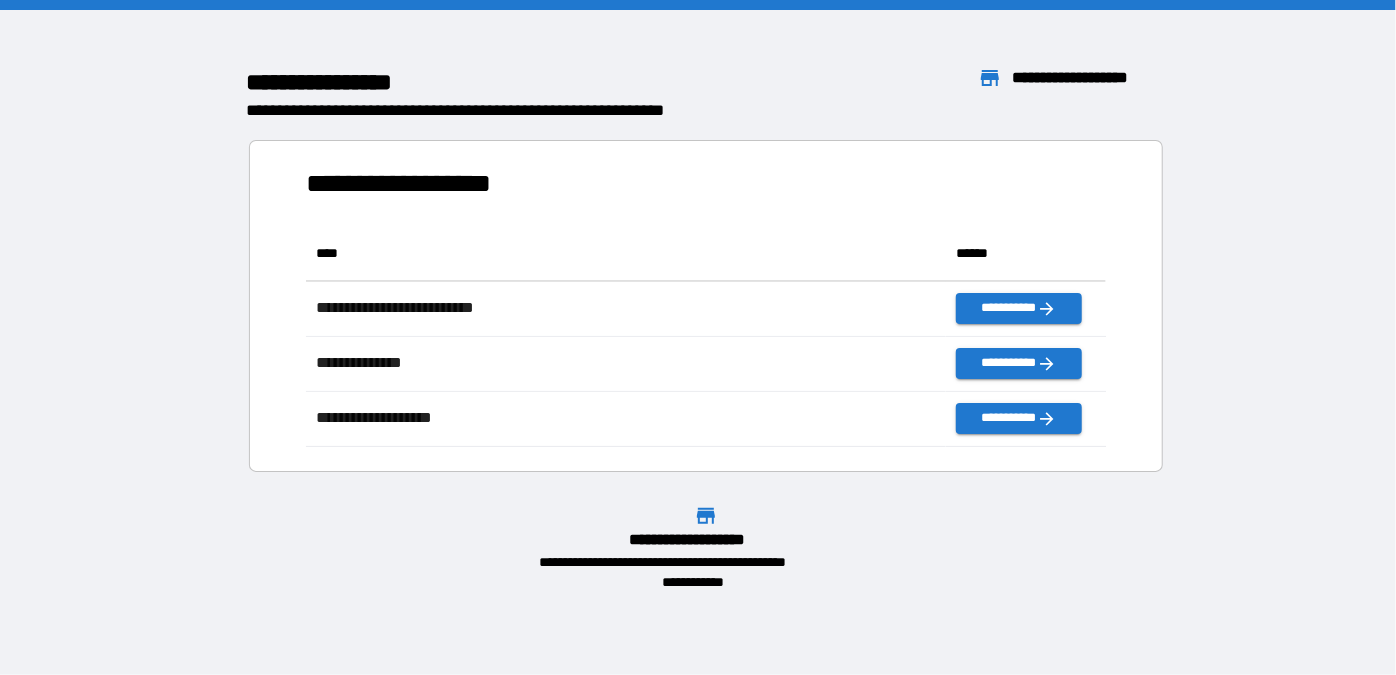 scroll, scrollTop: 14, scrollLeft: 14, axis: both 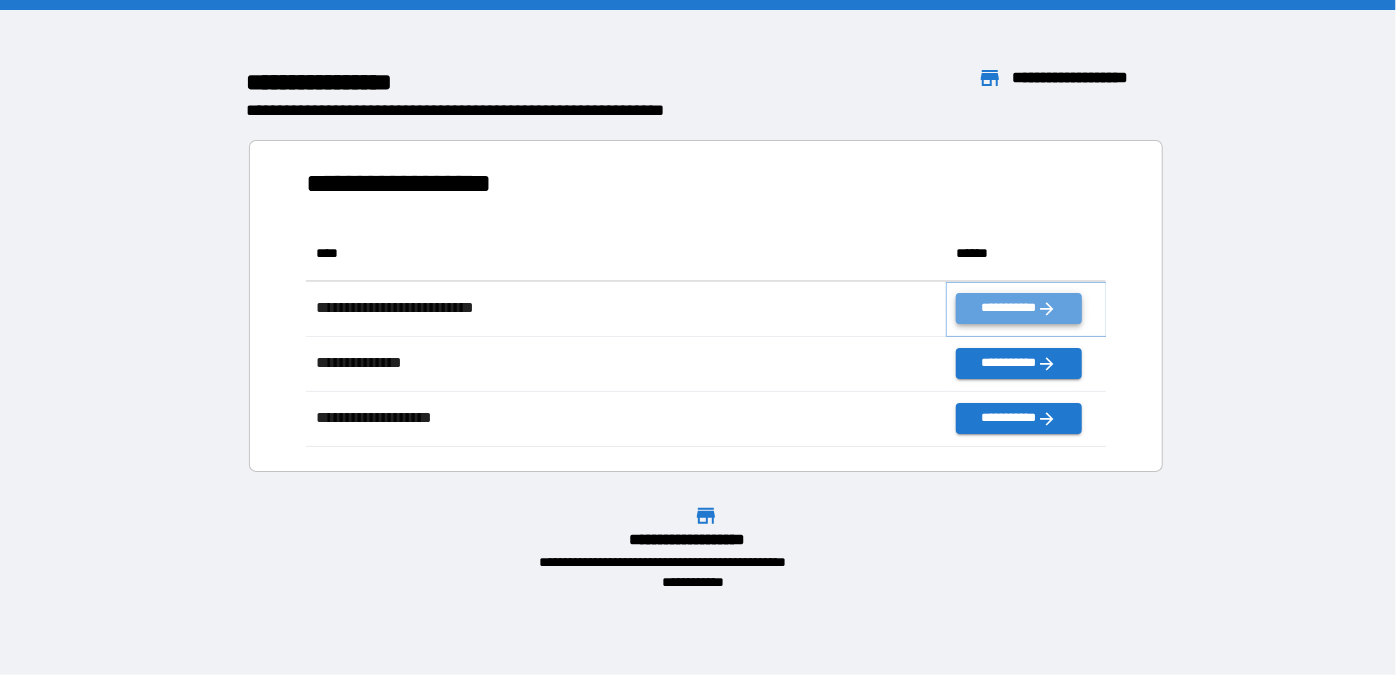 click on "**********" at bounding box center [1018, 308] 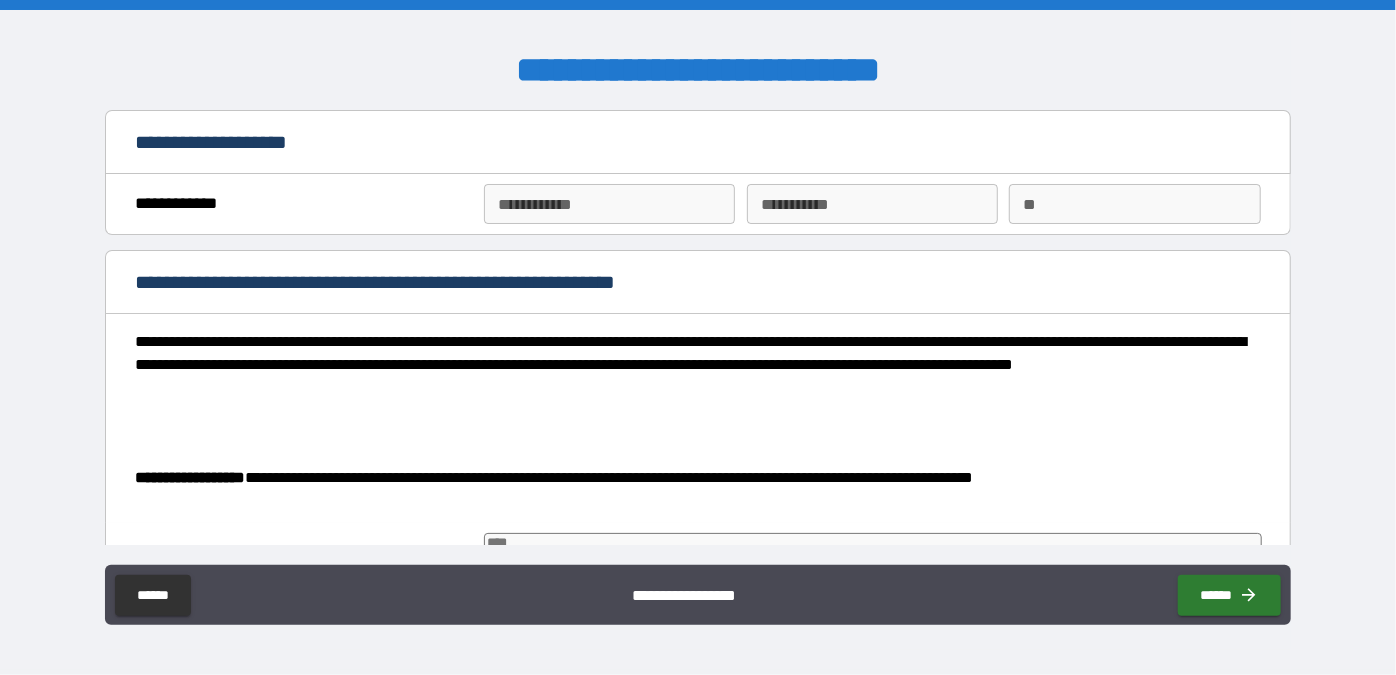 type on "*" 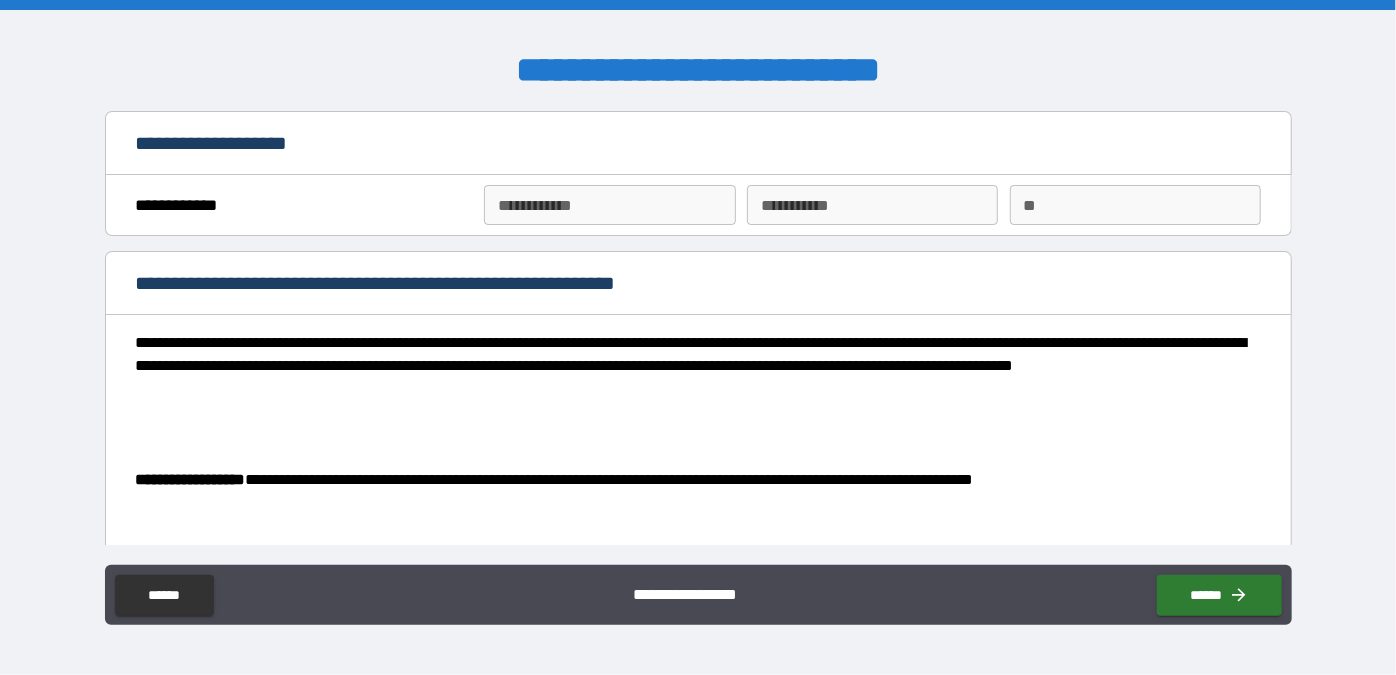 click at bounding box center (722, 205) 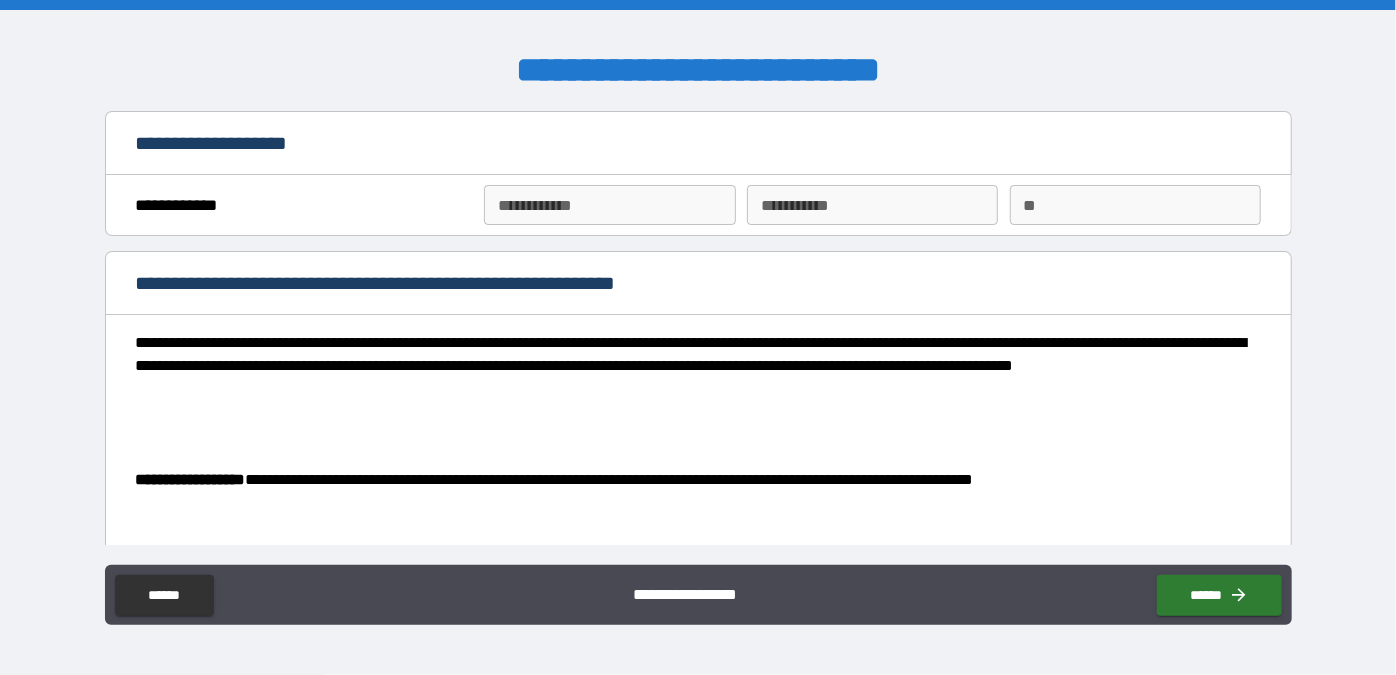 type on "*" 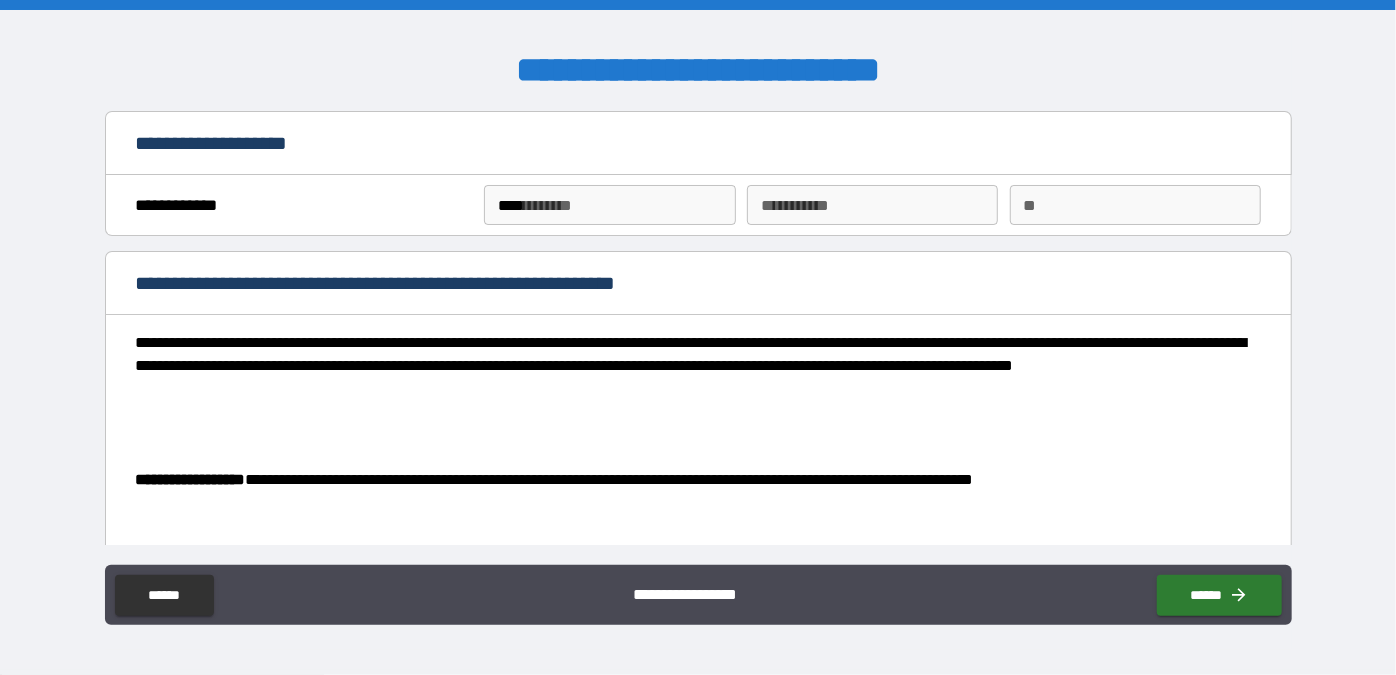 type on "*" 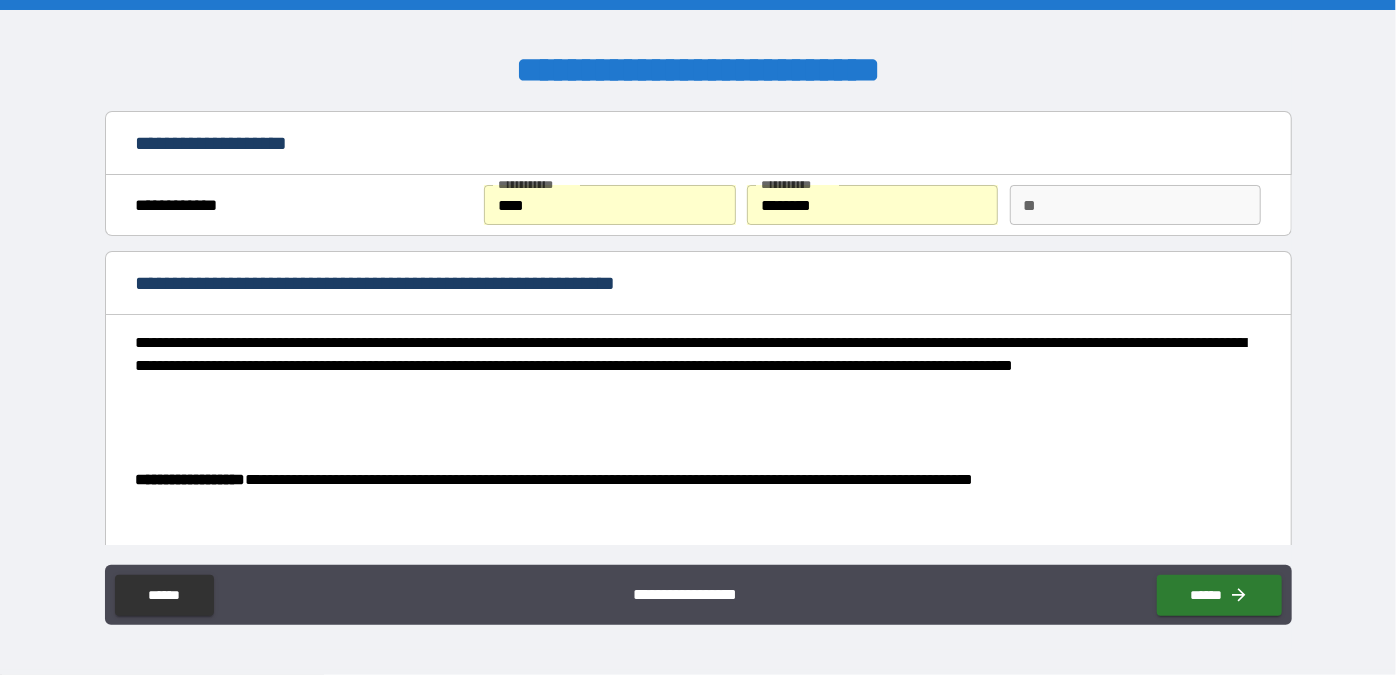 type on "*" 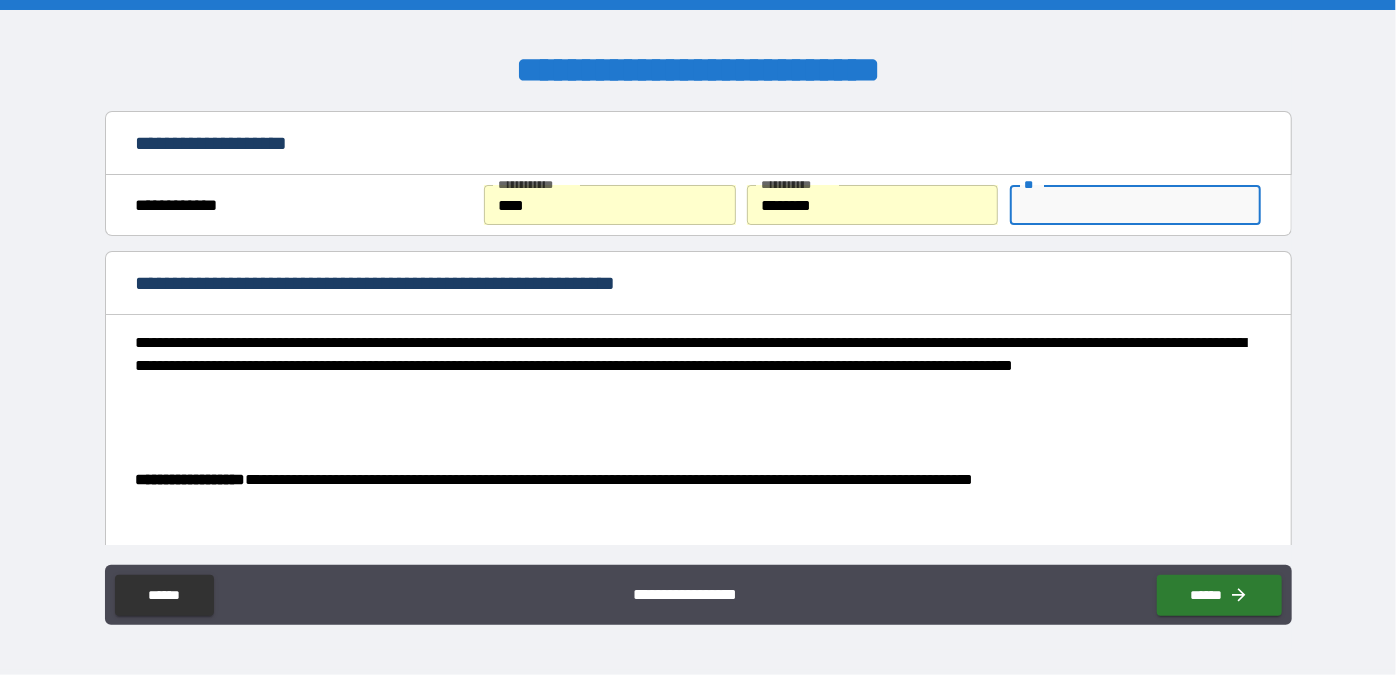 click on "**" at bounding box center (1135, 205) 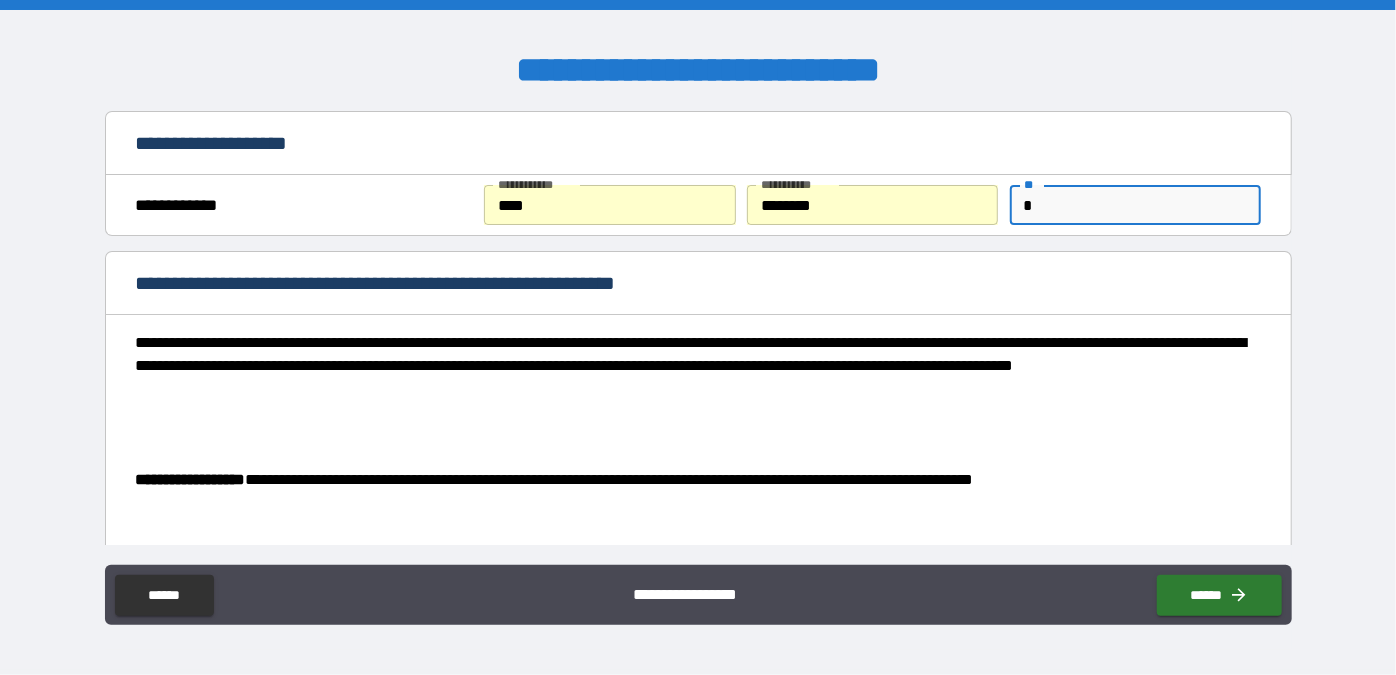 type on "*" 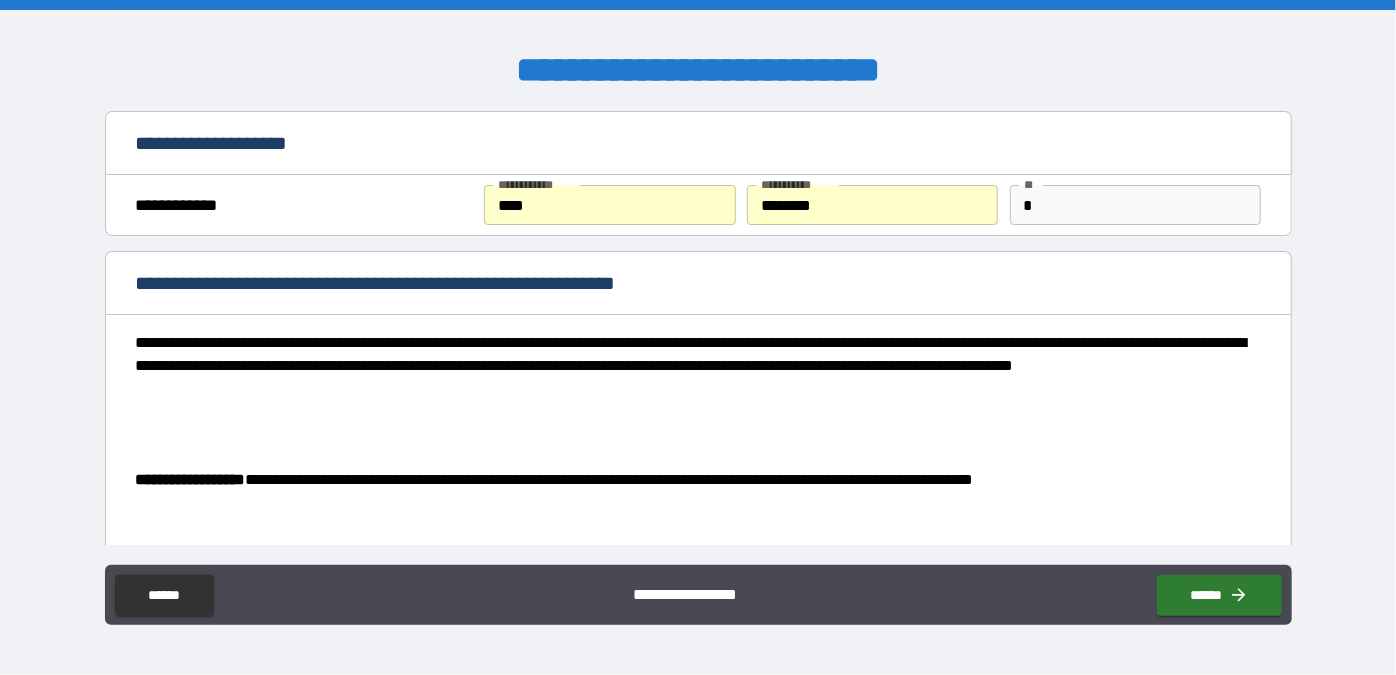 click at bounding box center [692, 502] 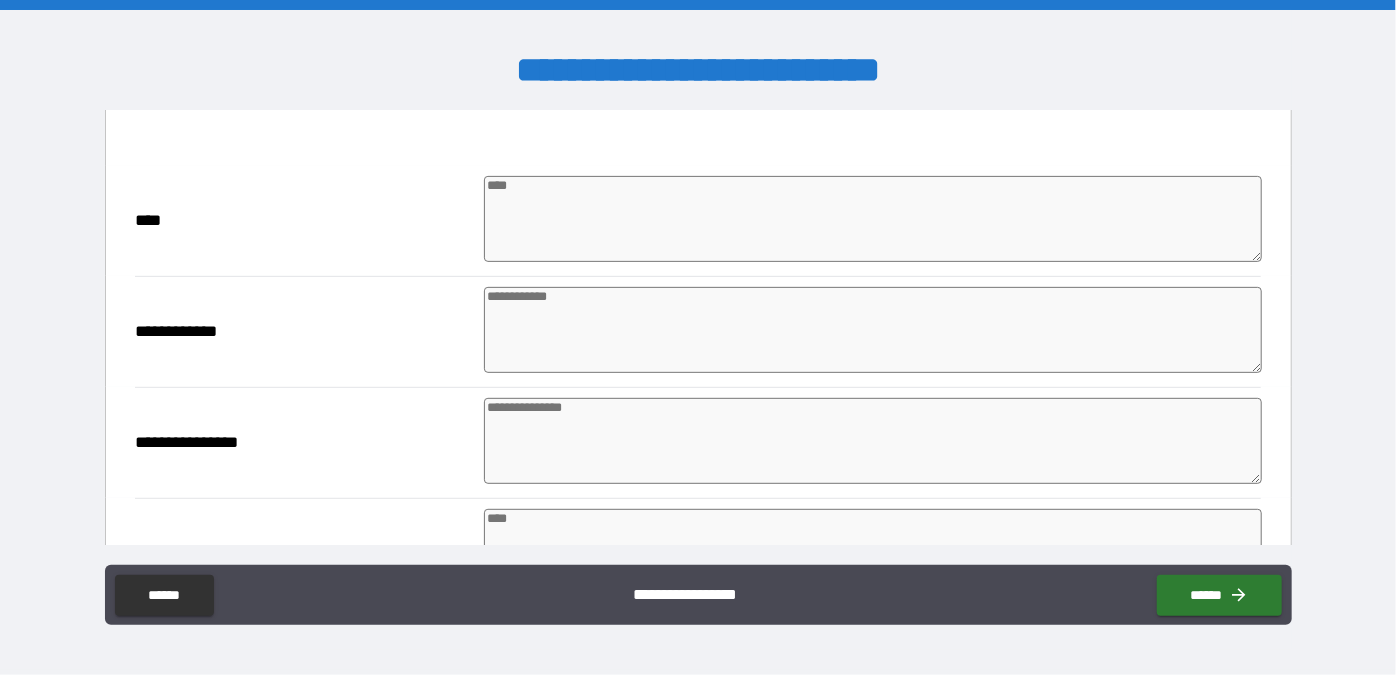 scroll, scrollTop: 381, scrollLeft: 0, axis: vertical 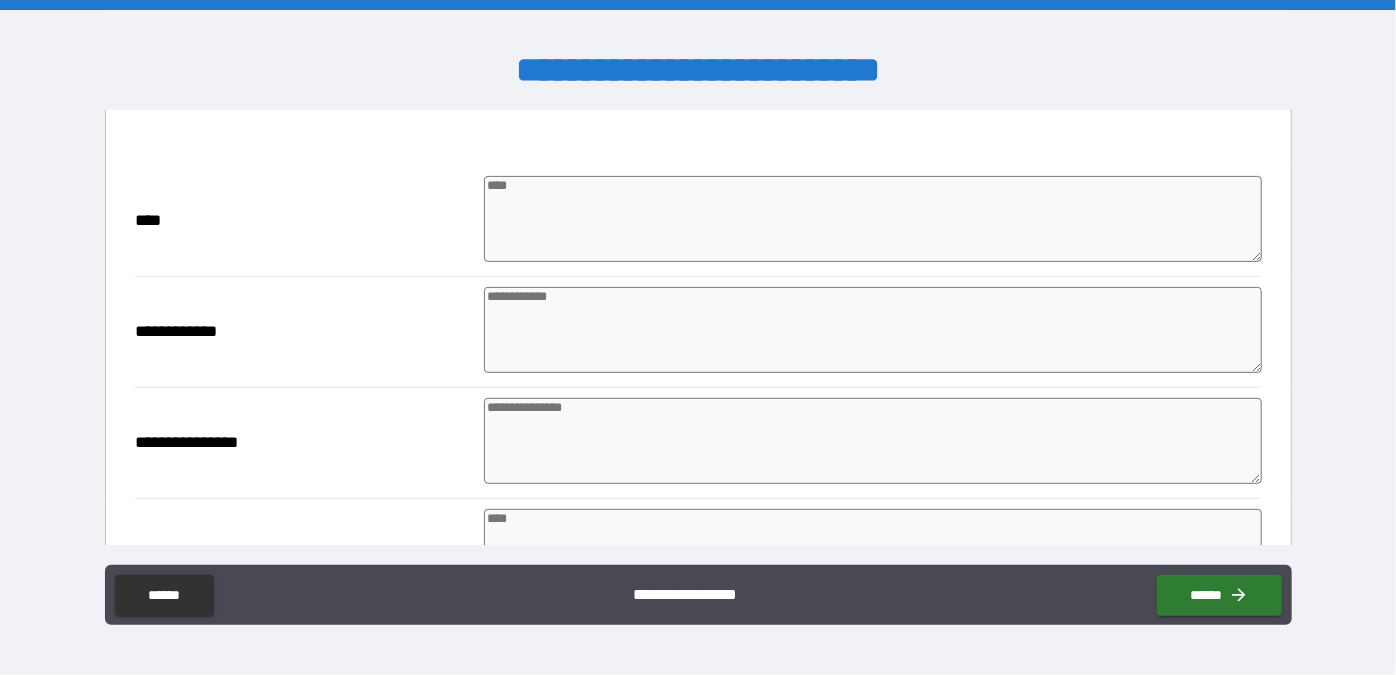 click at bounding box center (873, 219) 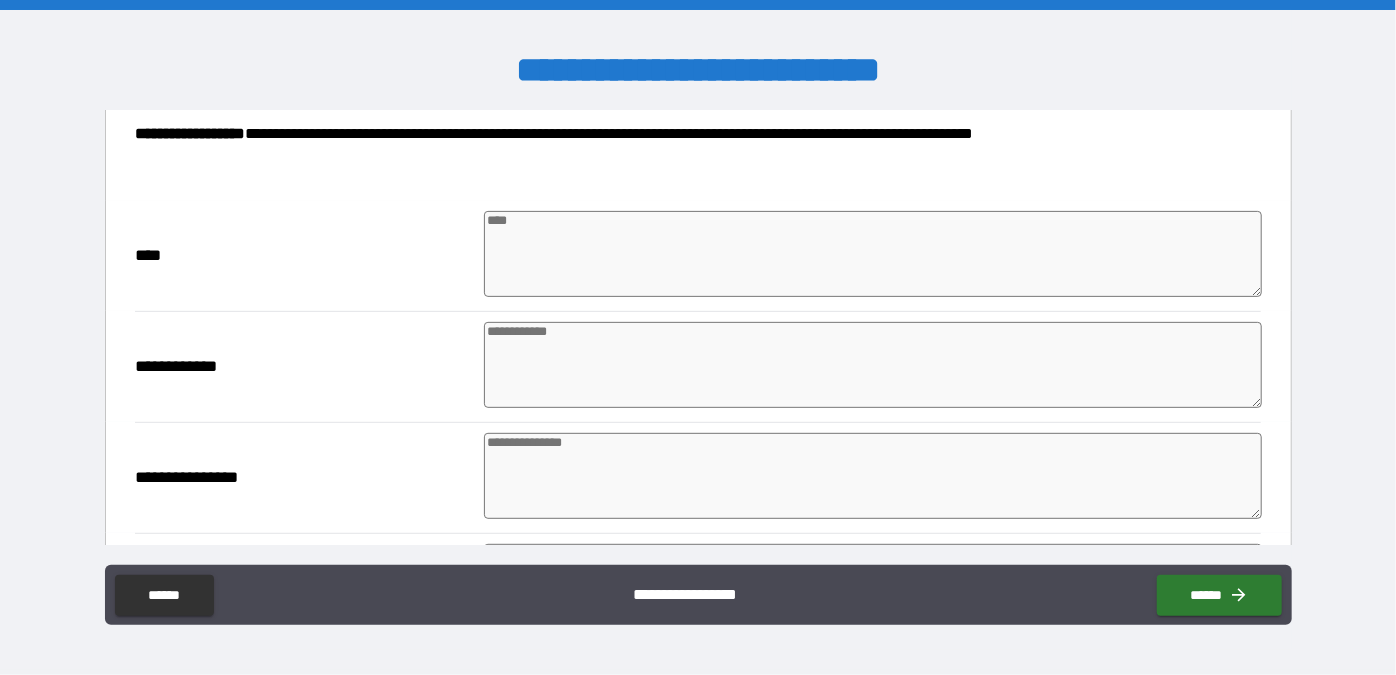 scroll, scrollTop: 345, scrollLeft: 0, axis: vertical 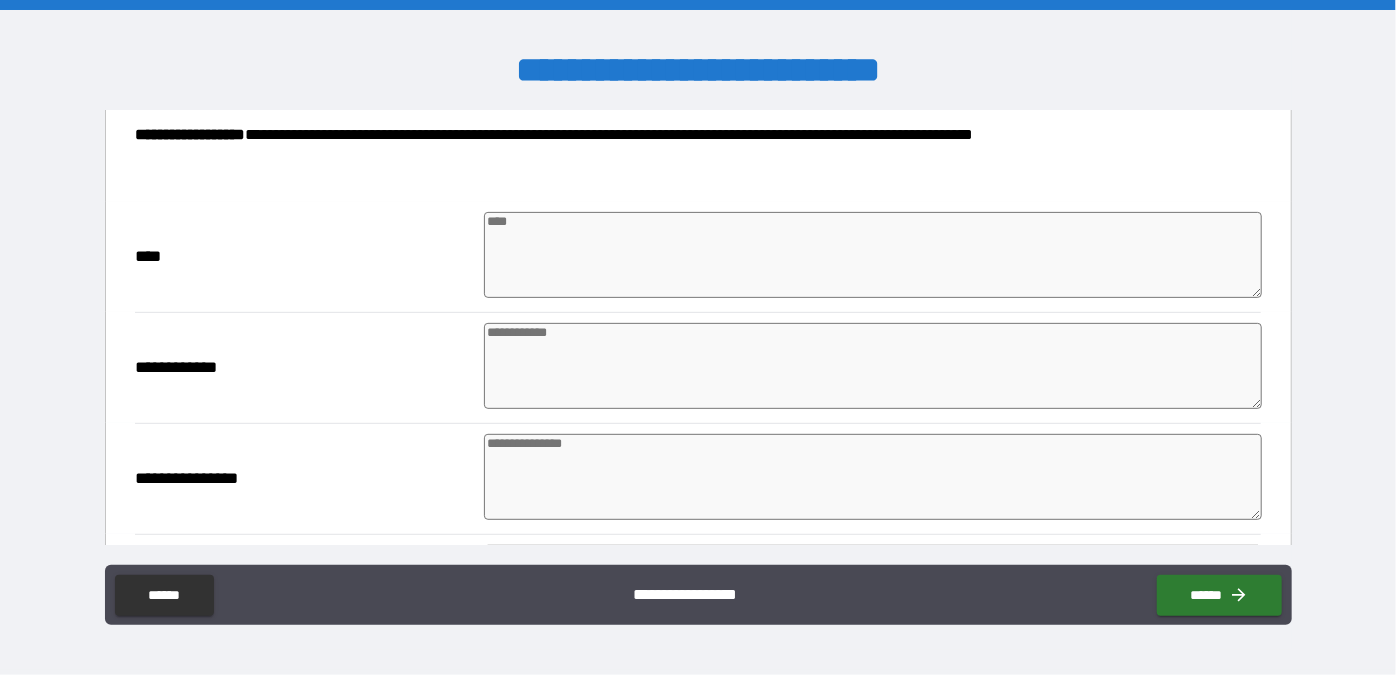 type on "*" 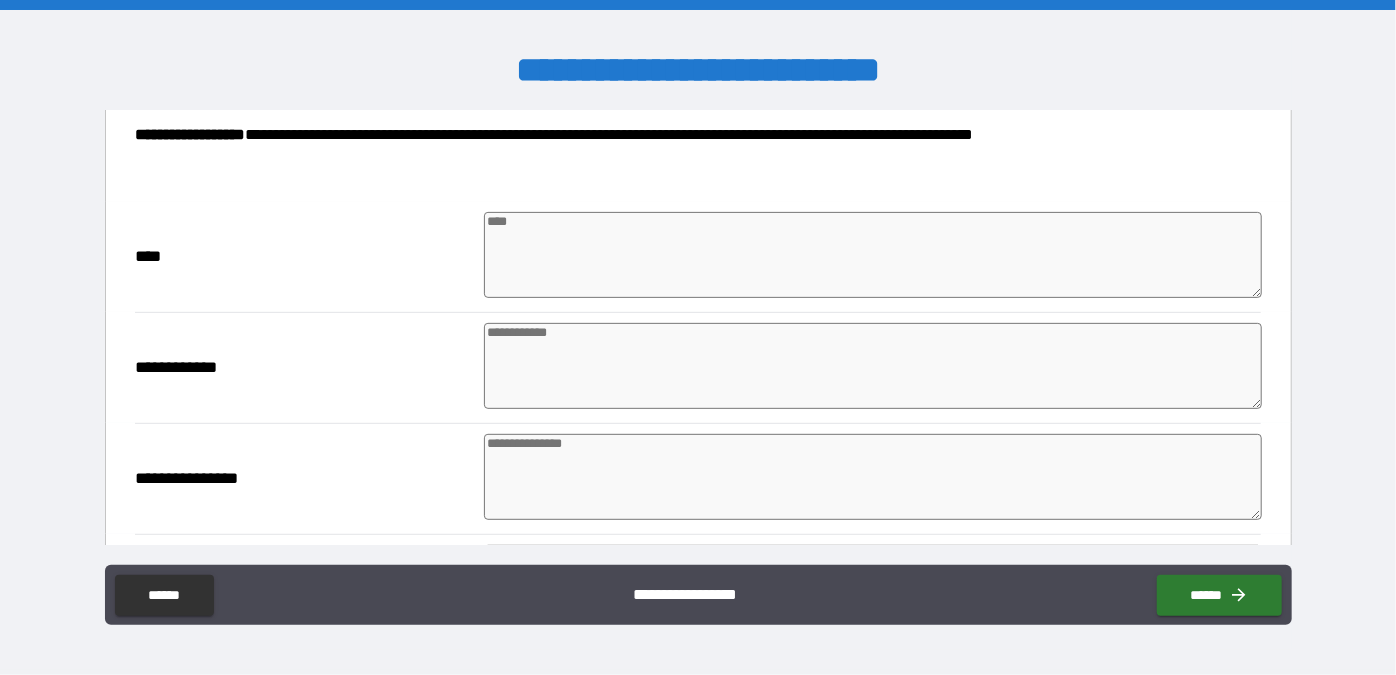 type on "*" 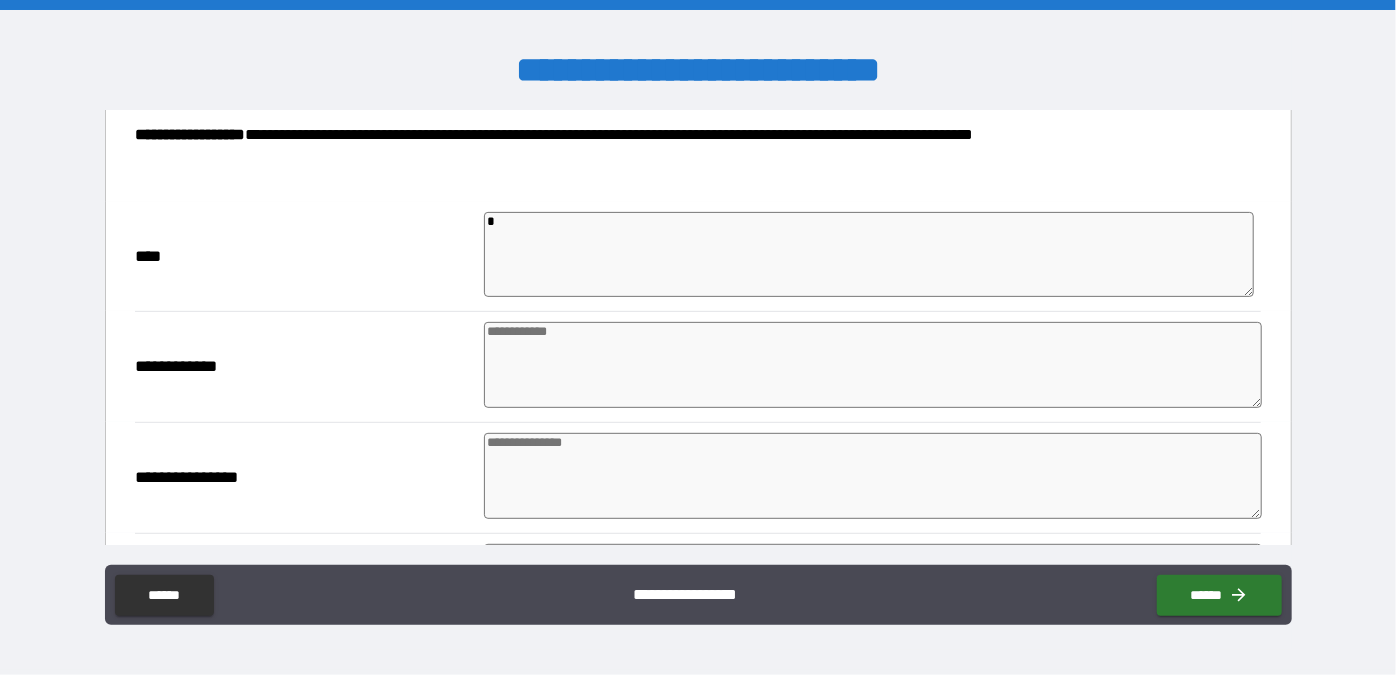 type on "*" 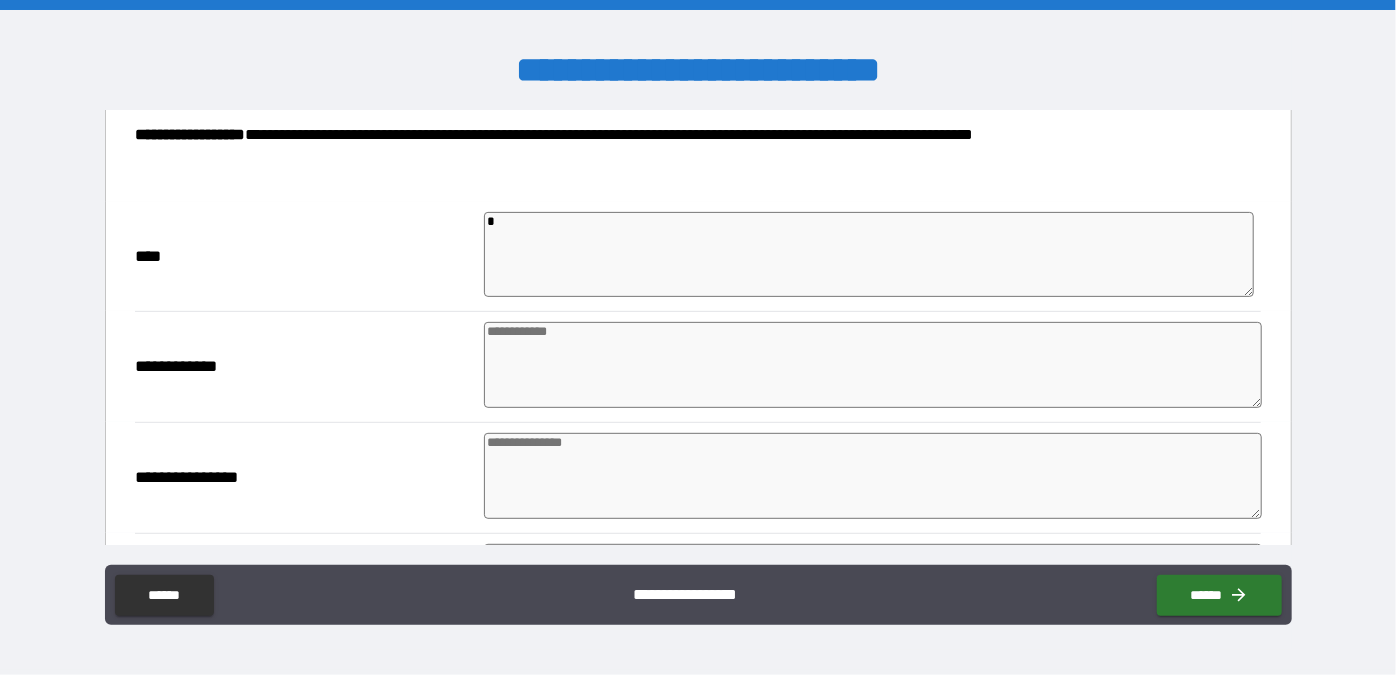type on "*" 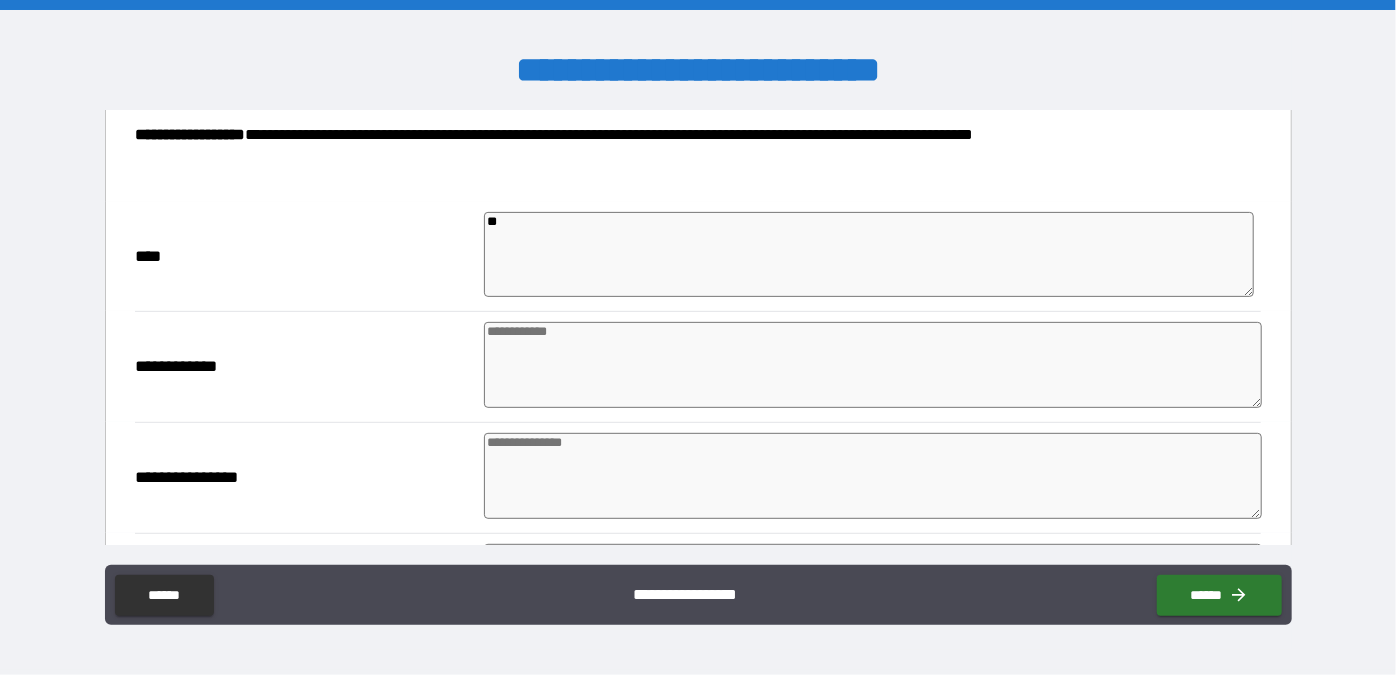 type on "***" 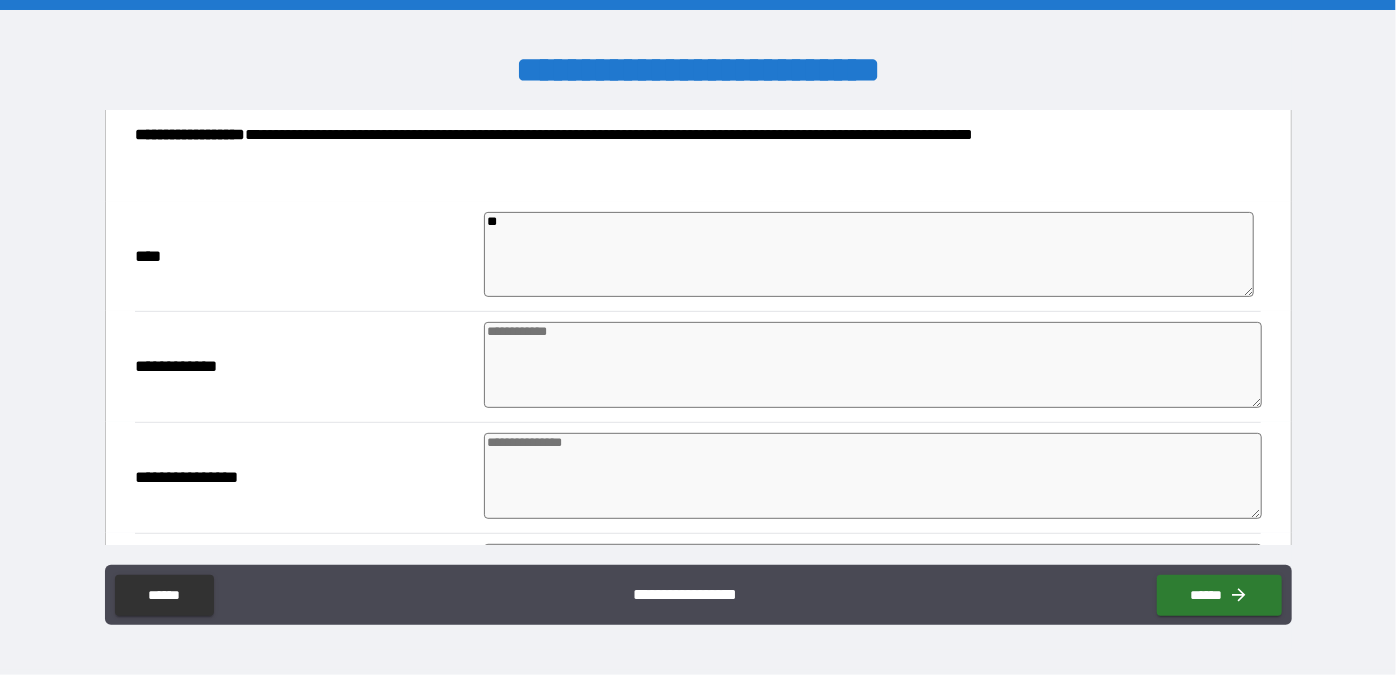 type on "*" 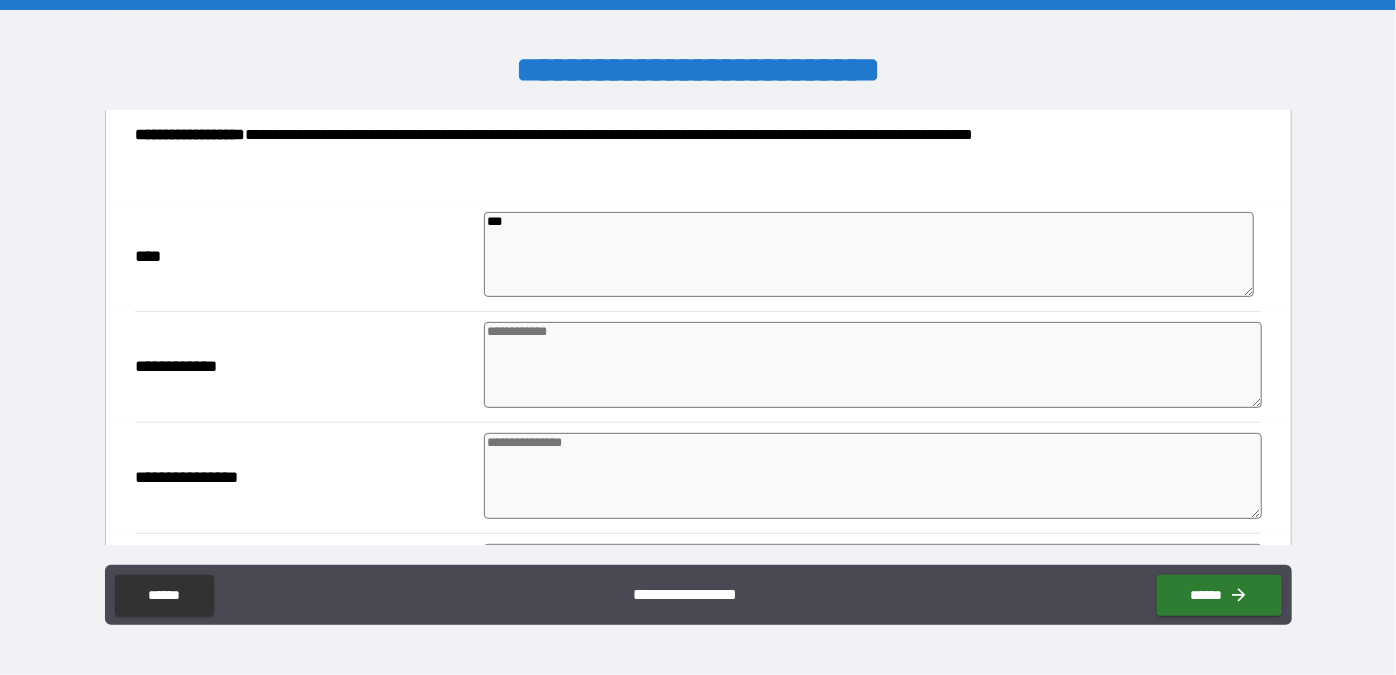 type on "*" 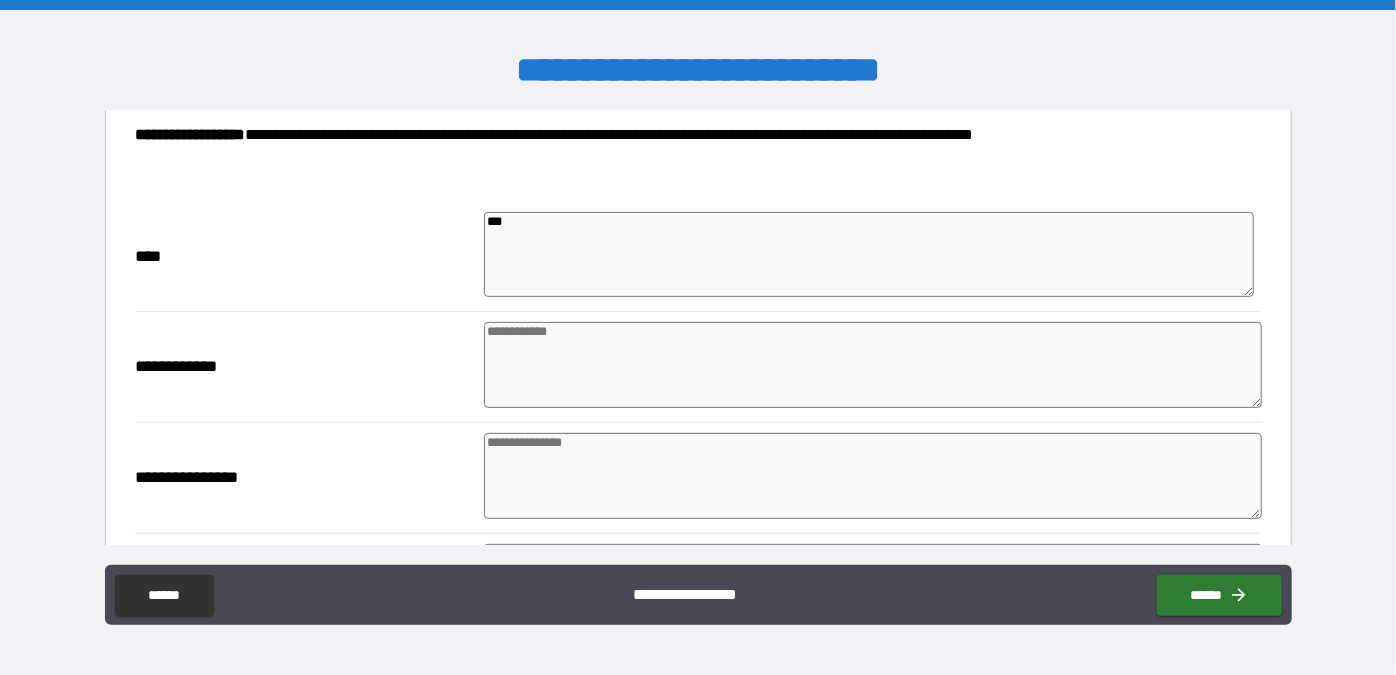 type on "****" 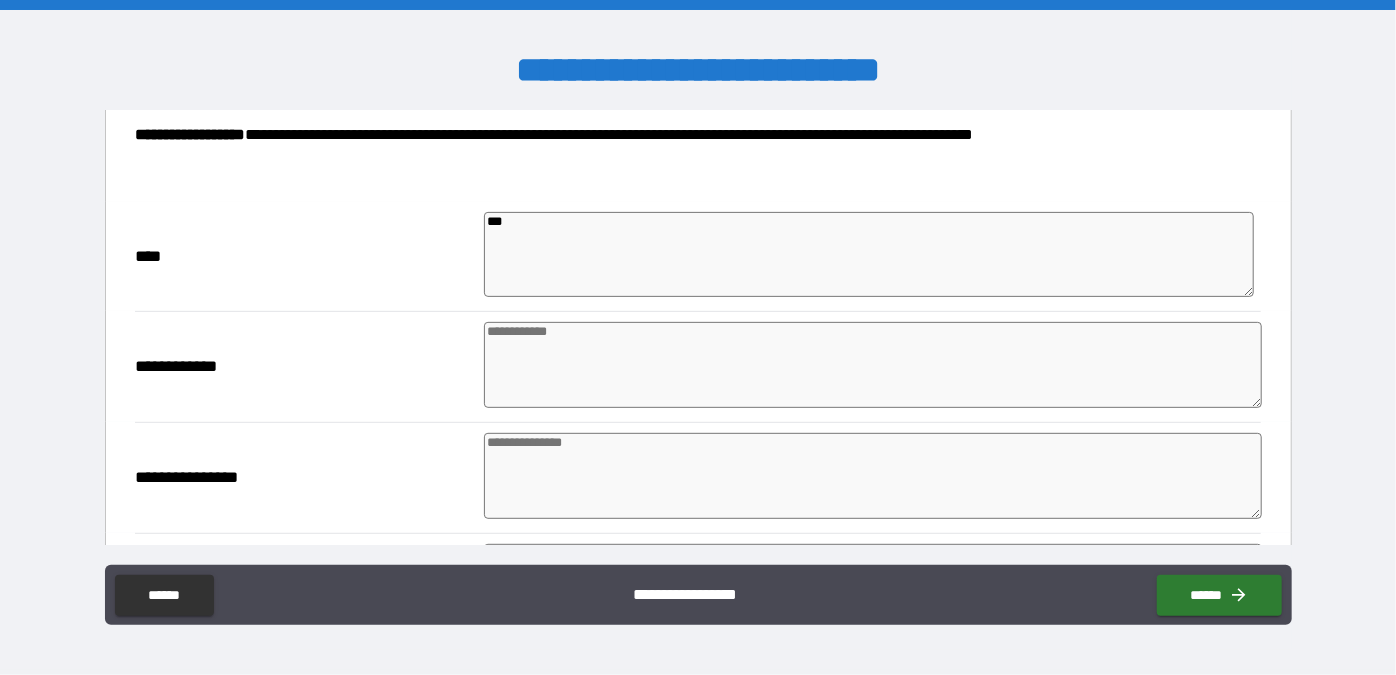 type on "*" 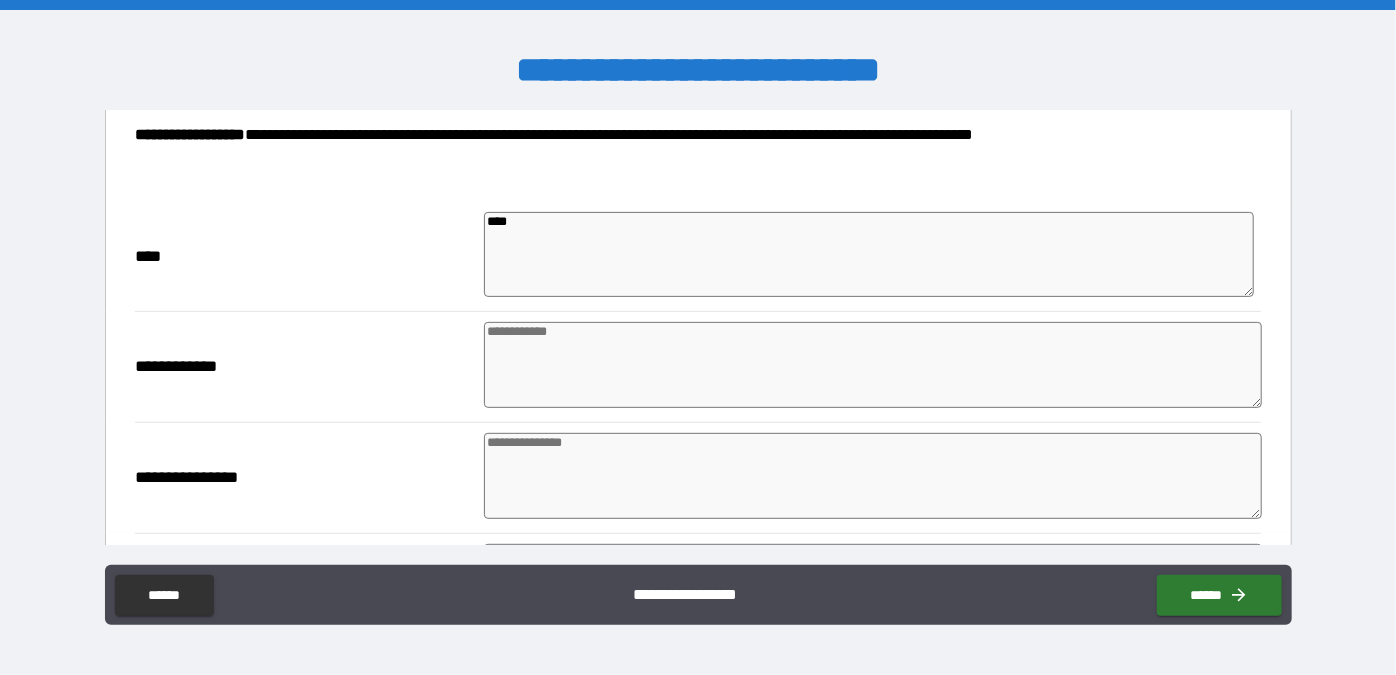 type on "*" 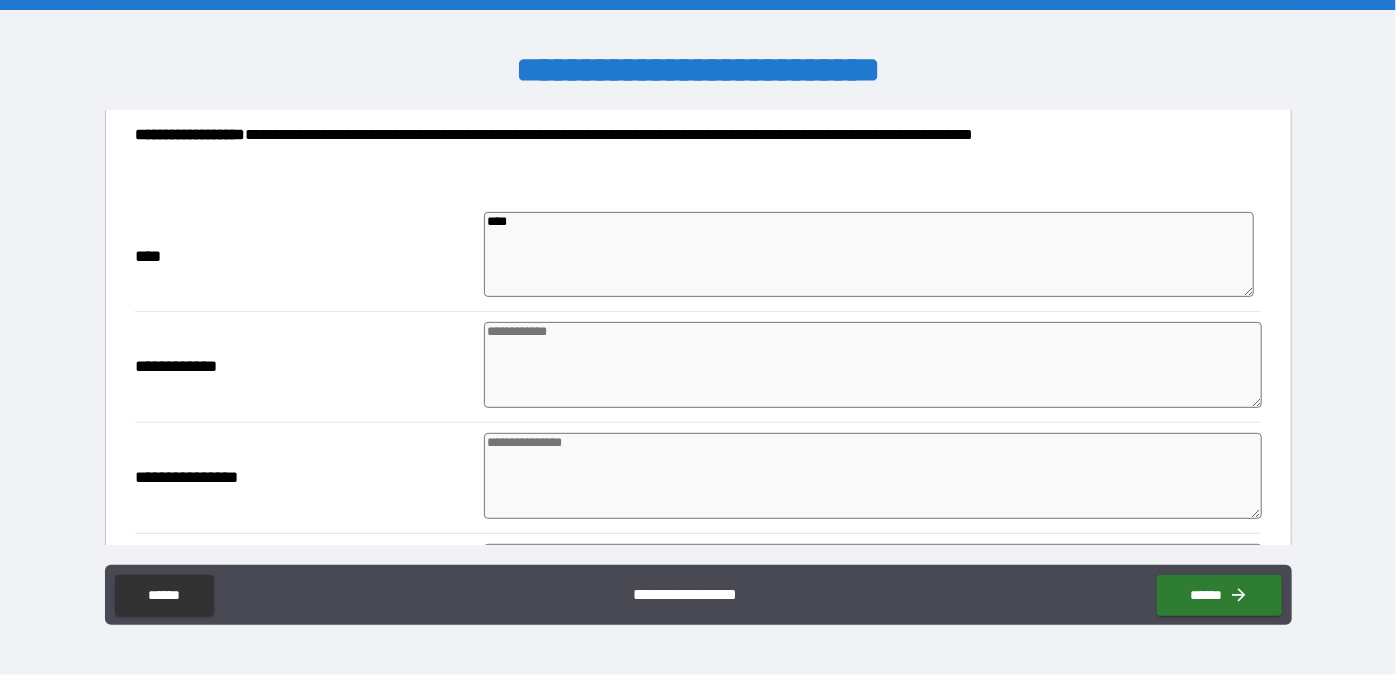 type on "*" 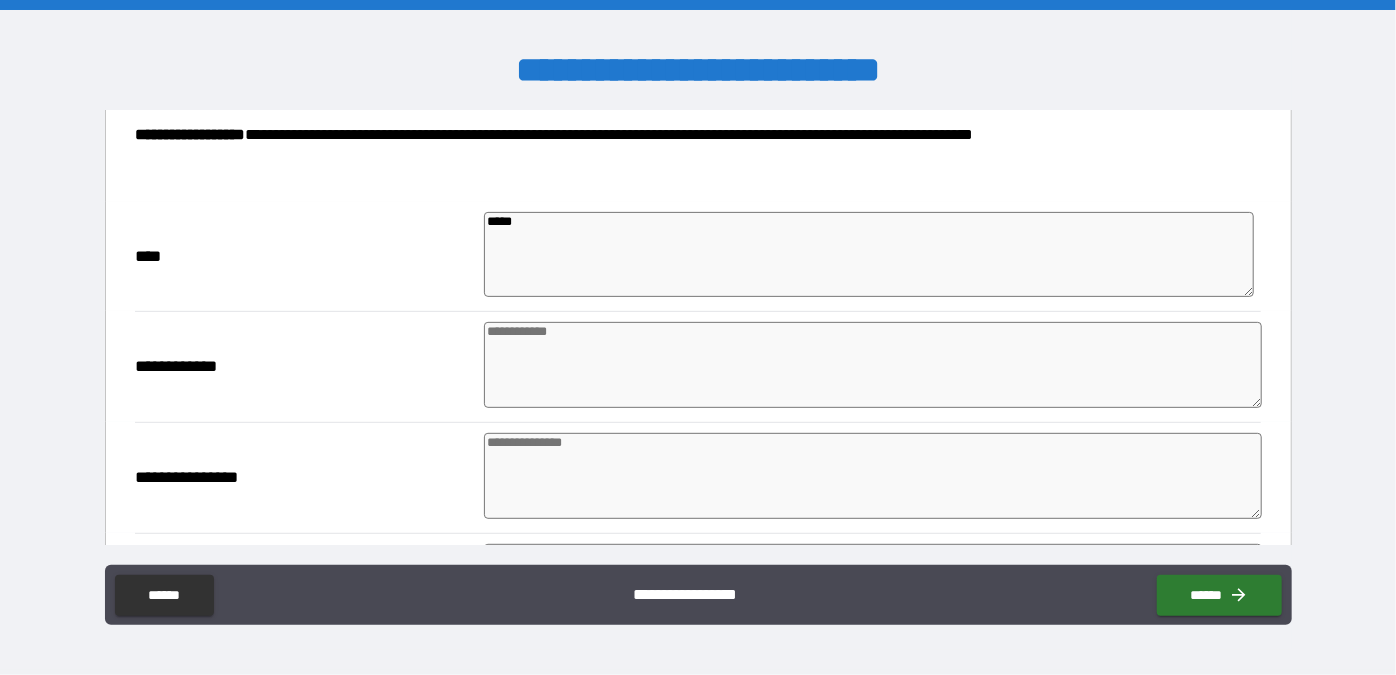 type on "*" 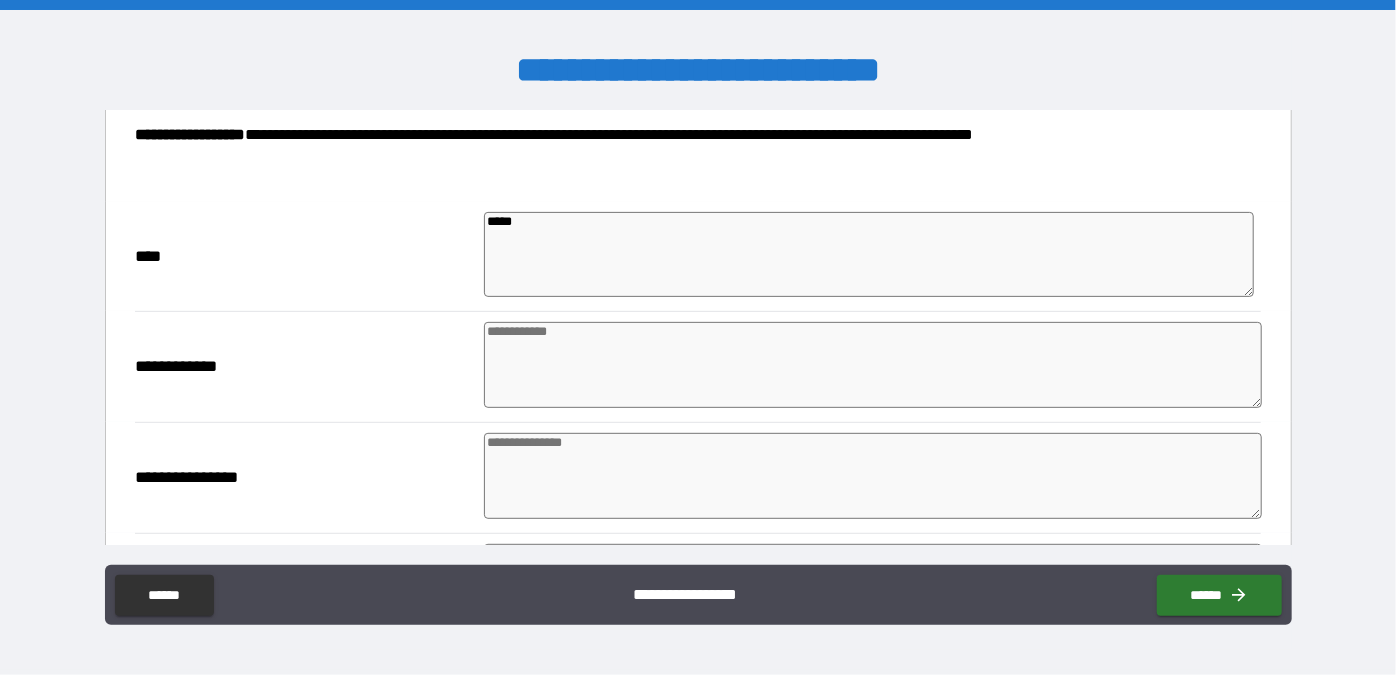 type on "*" 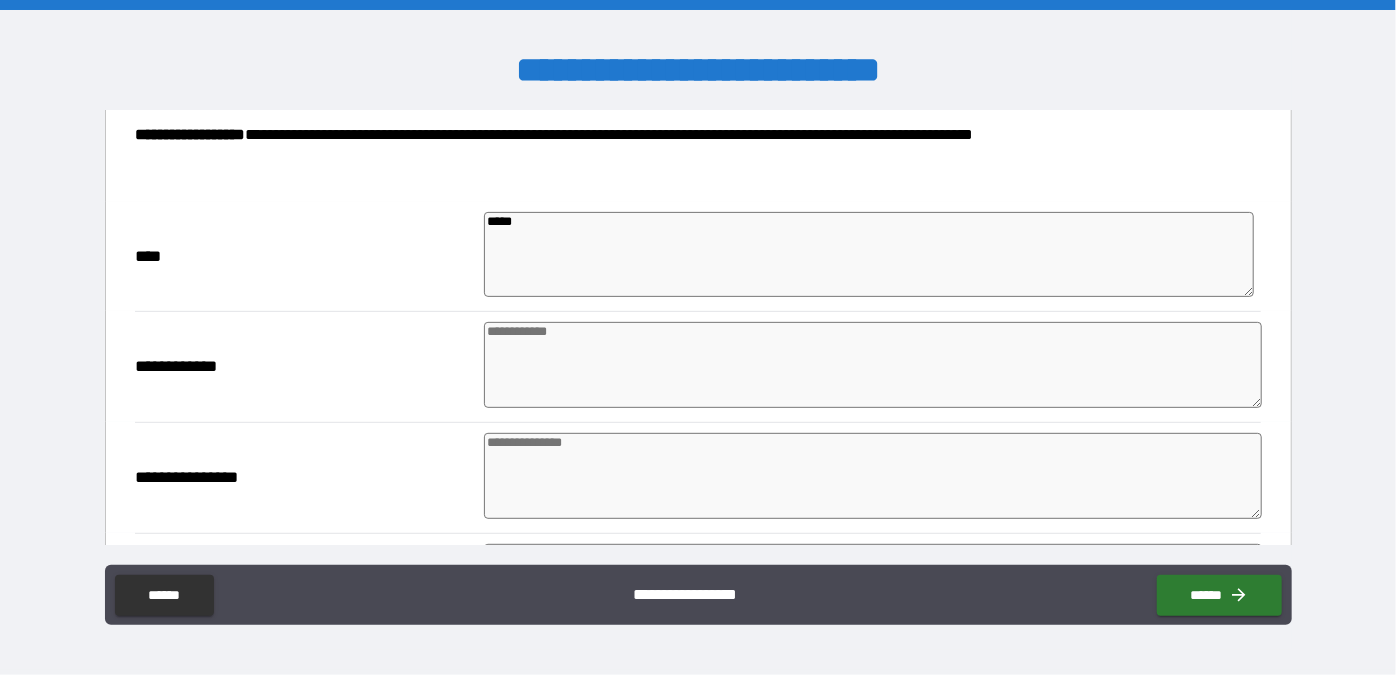 type on "*" 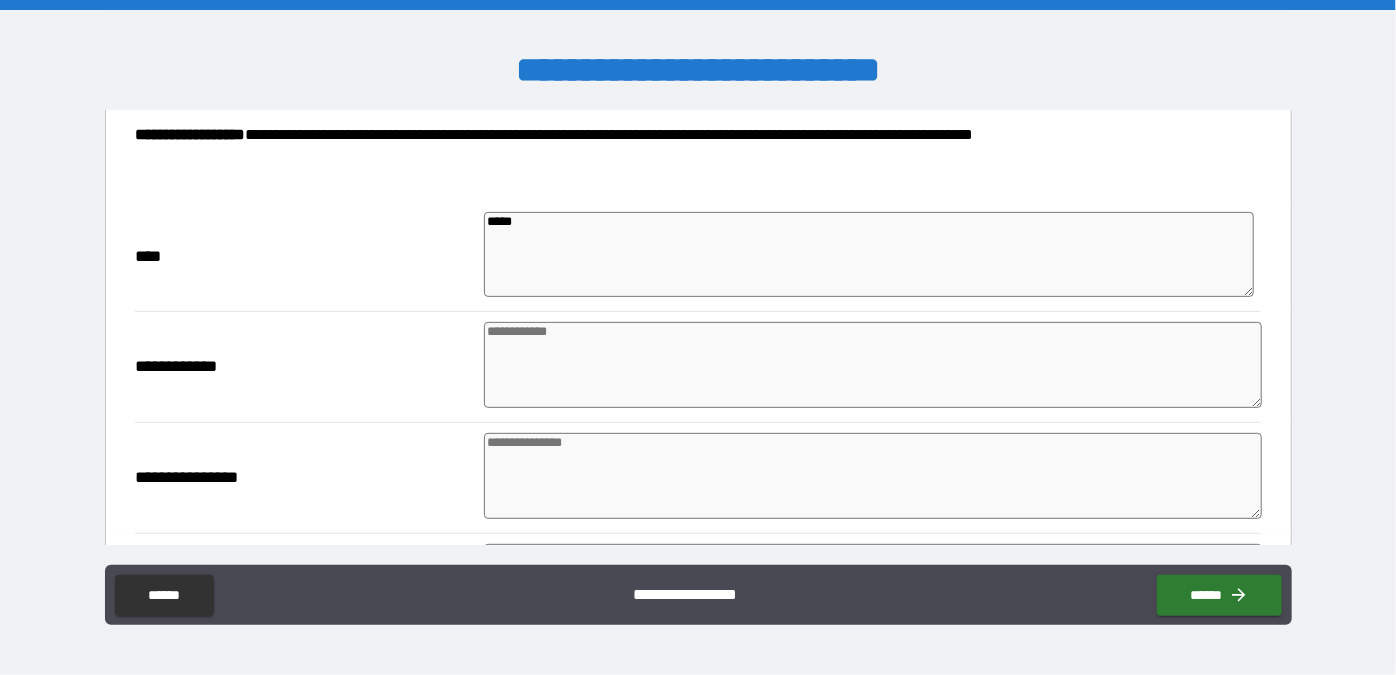 type on "******" 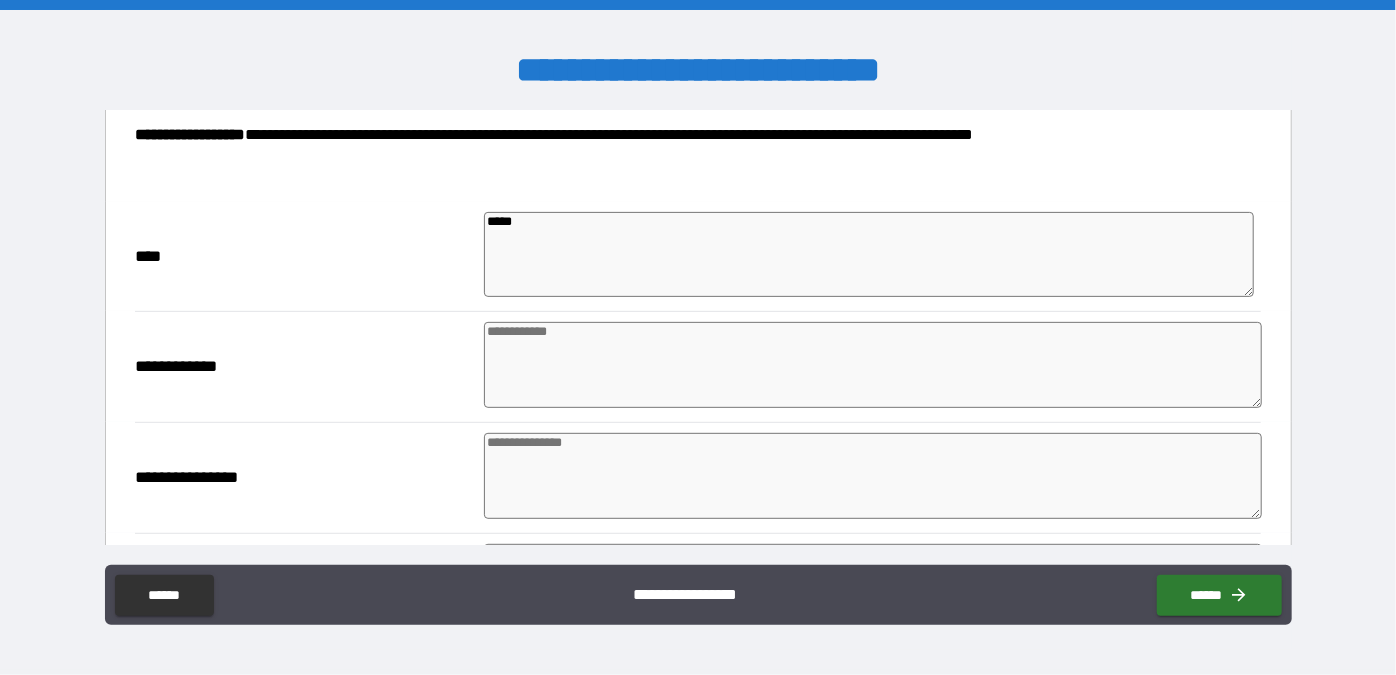 type on "*" 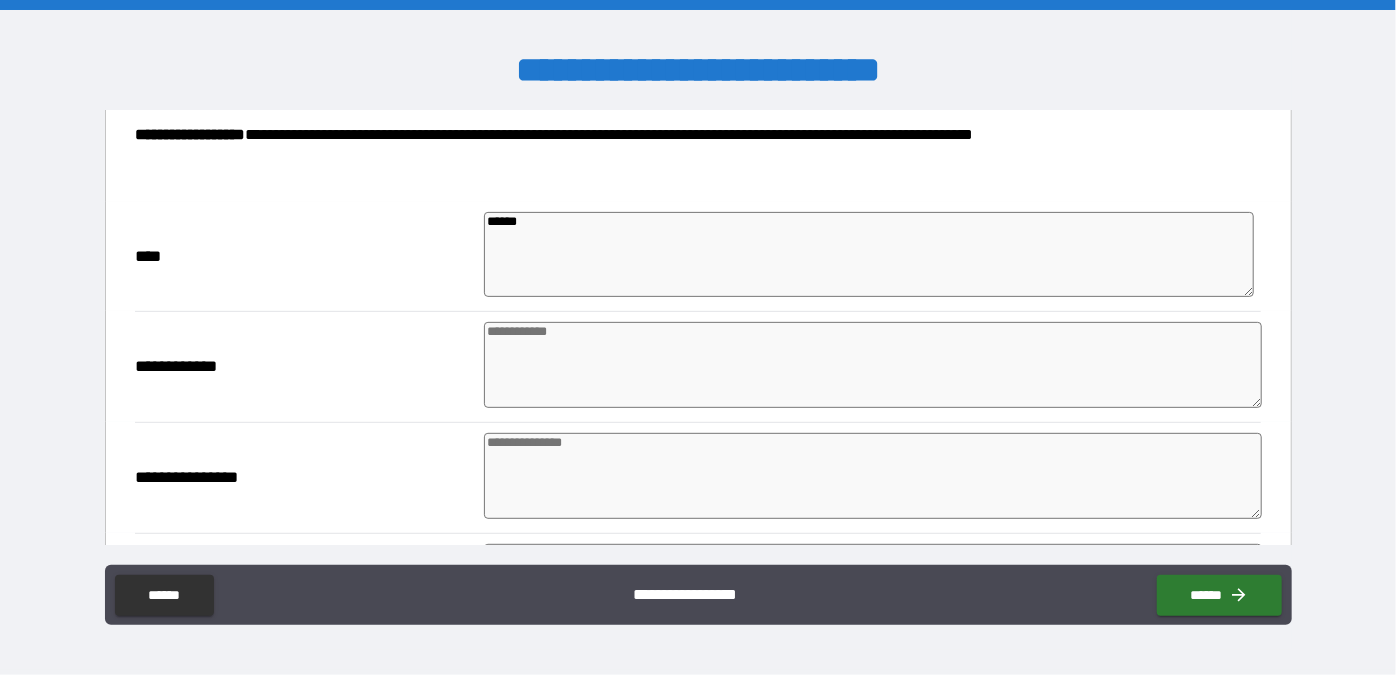type on "*" 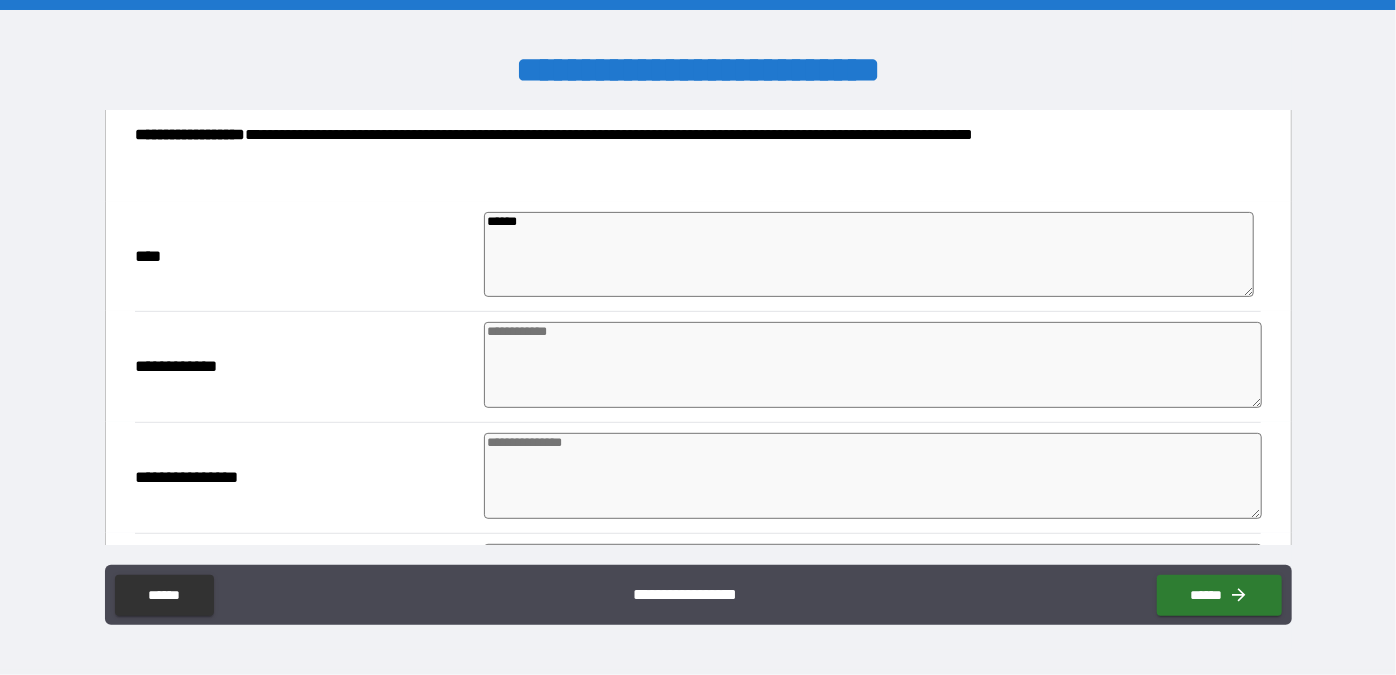 type on "******" 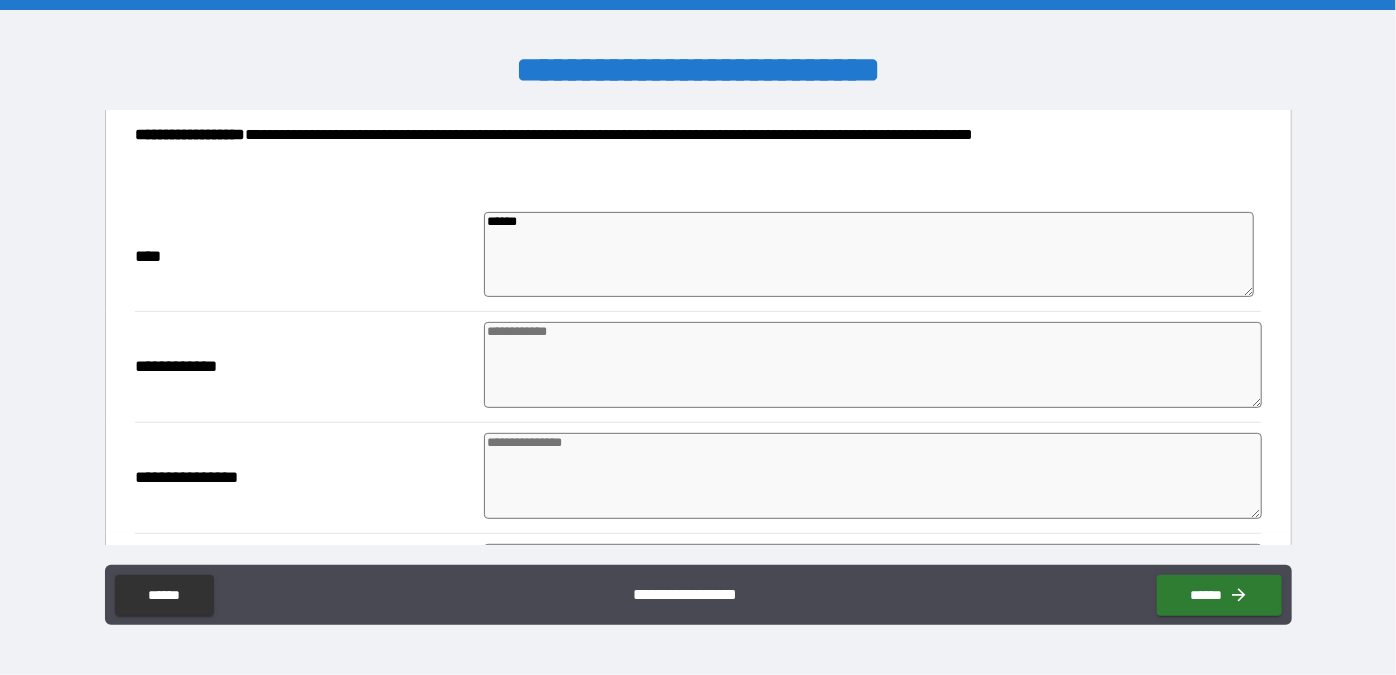 type on "*" 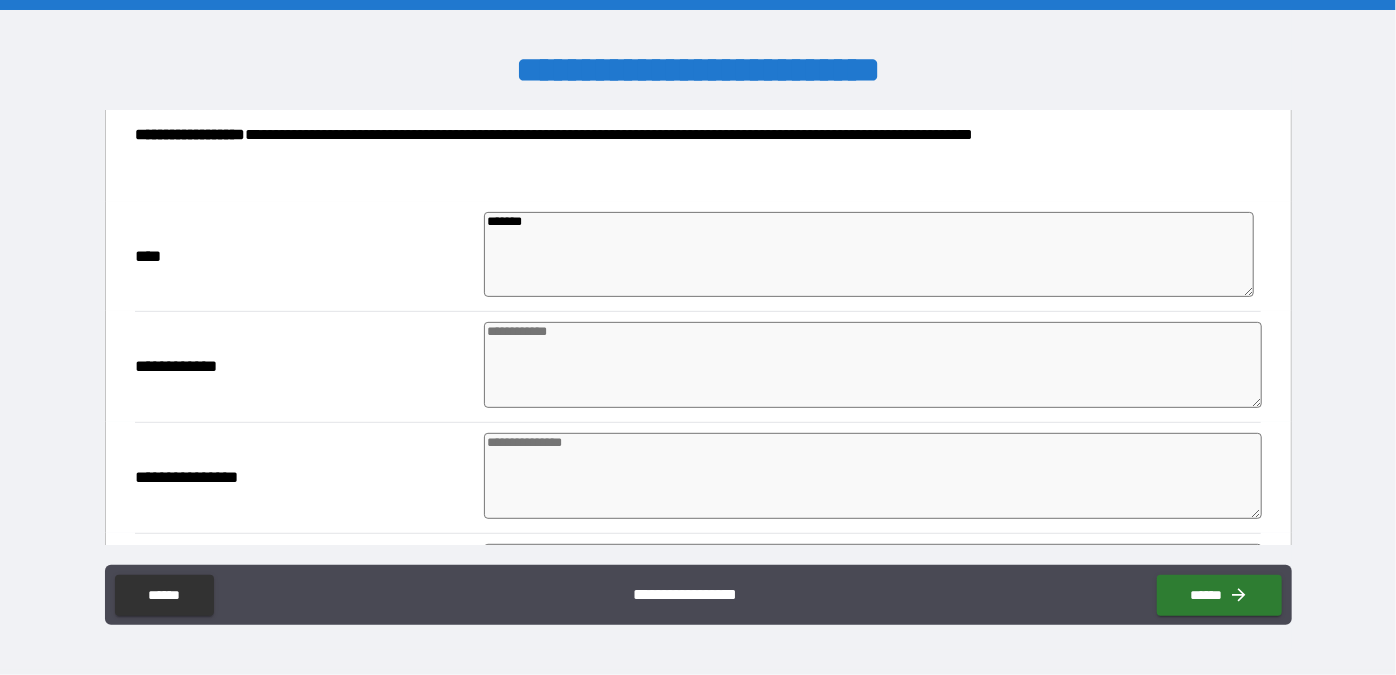 type on "*" 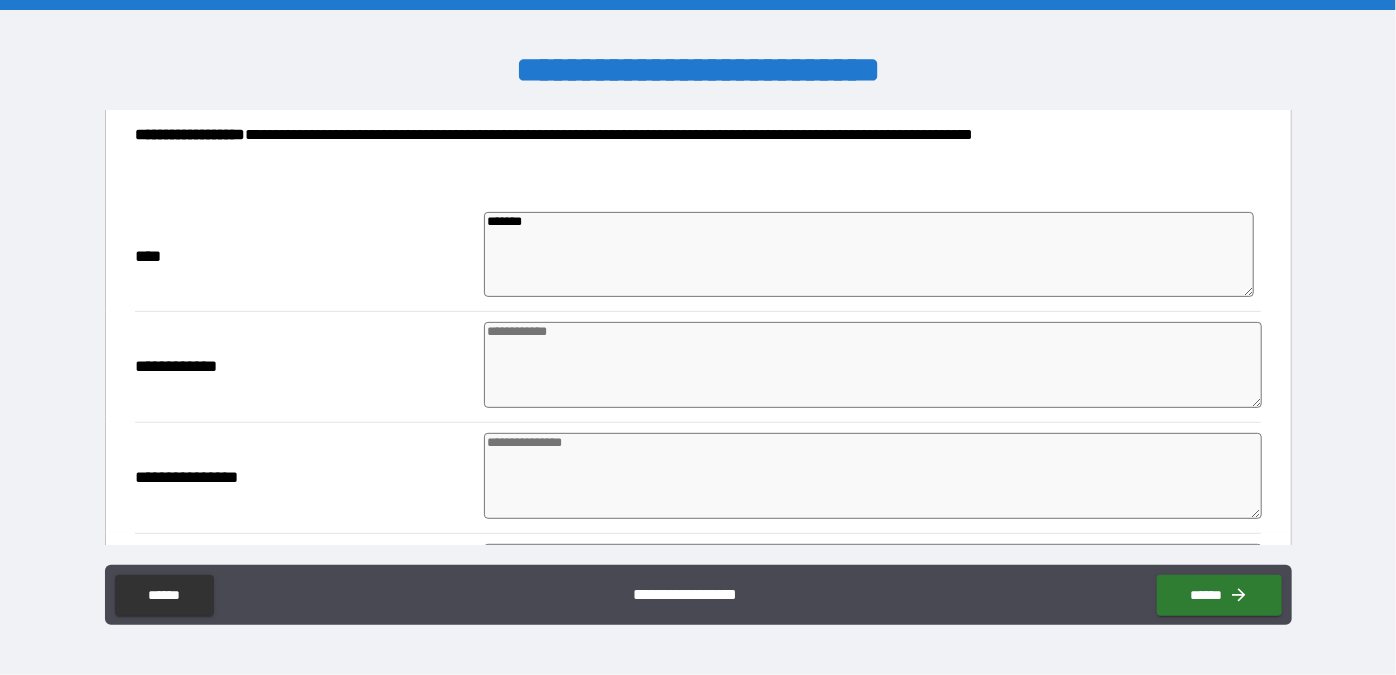 type on "*" 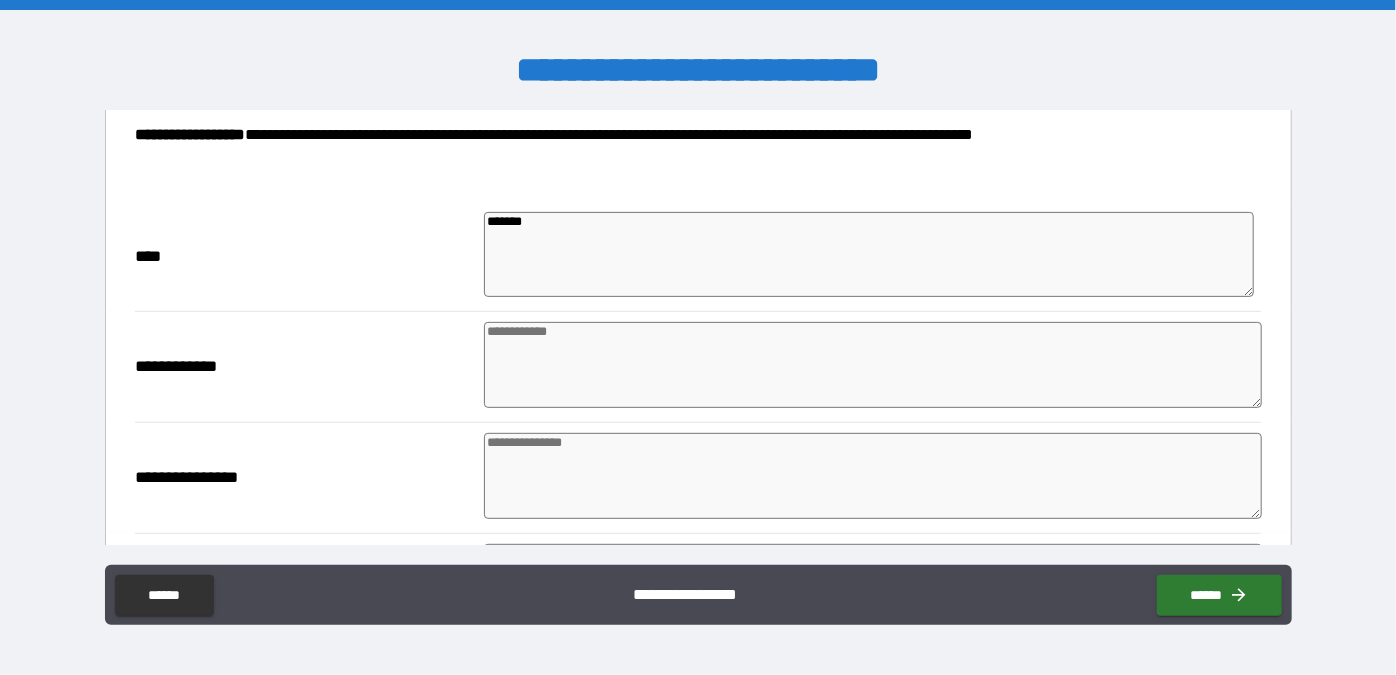 type on "********" 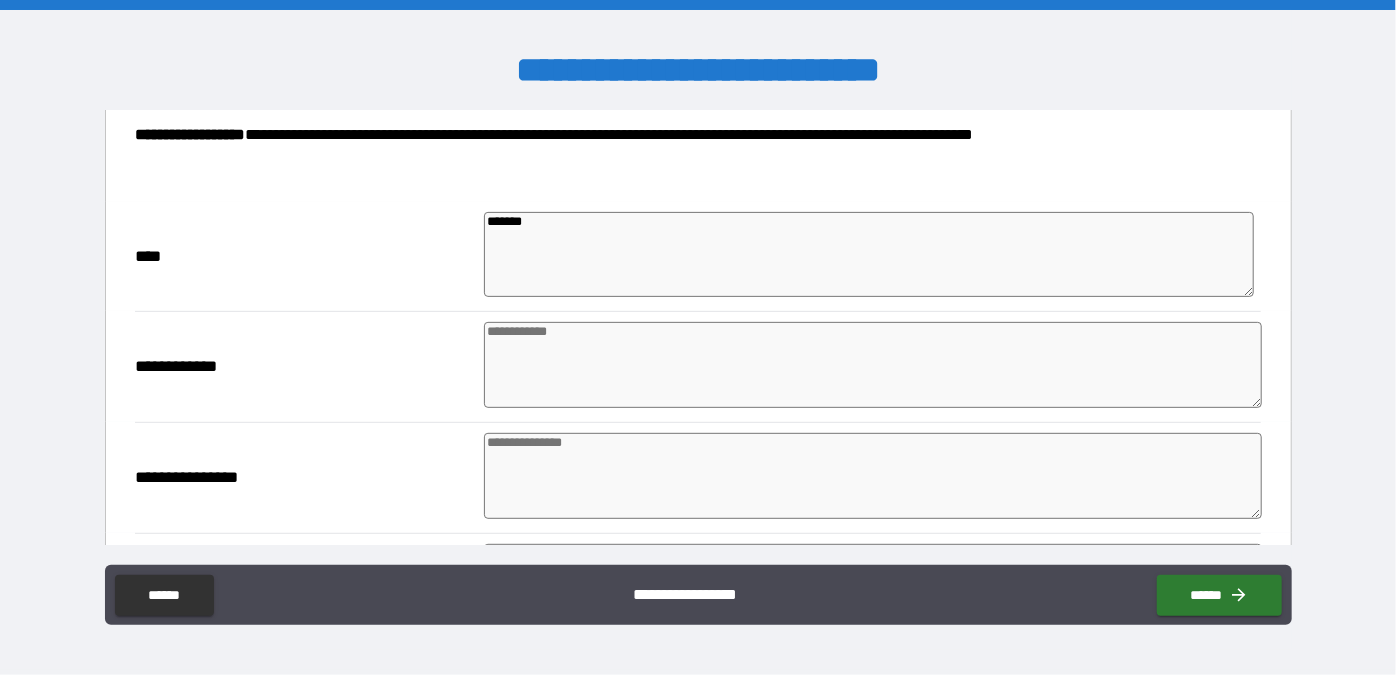 type on "*" 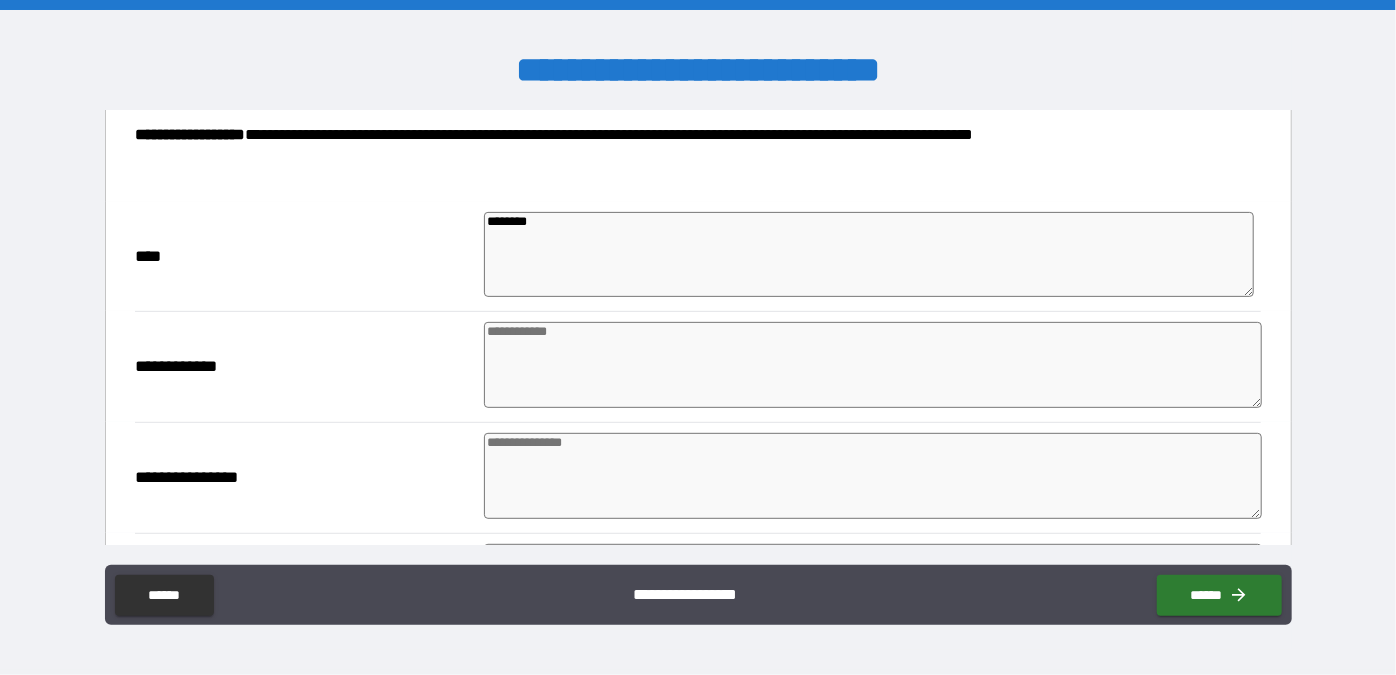 type on "*" 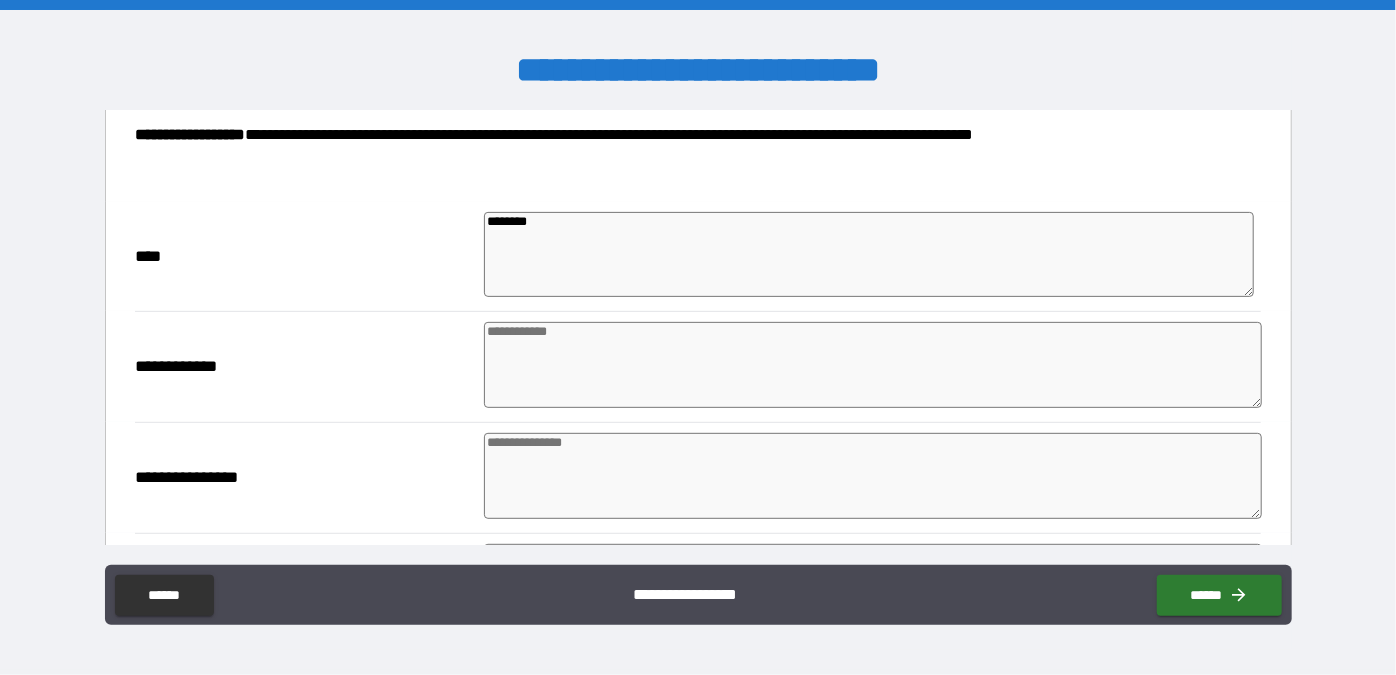 type on "*" 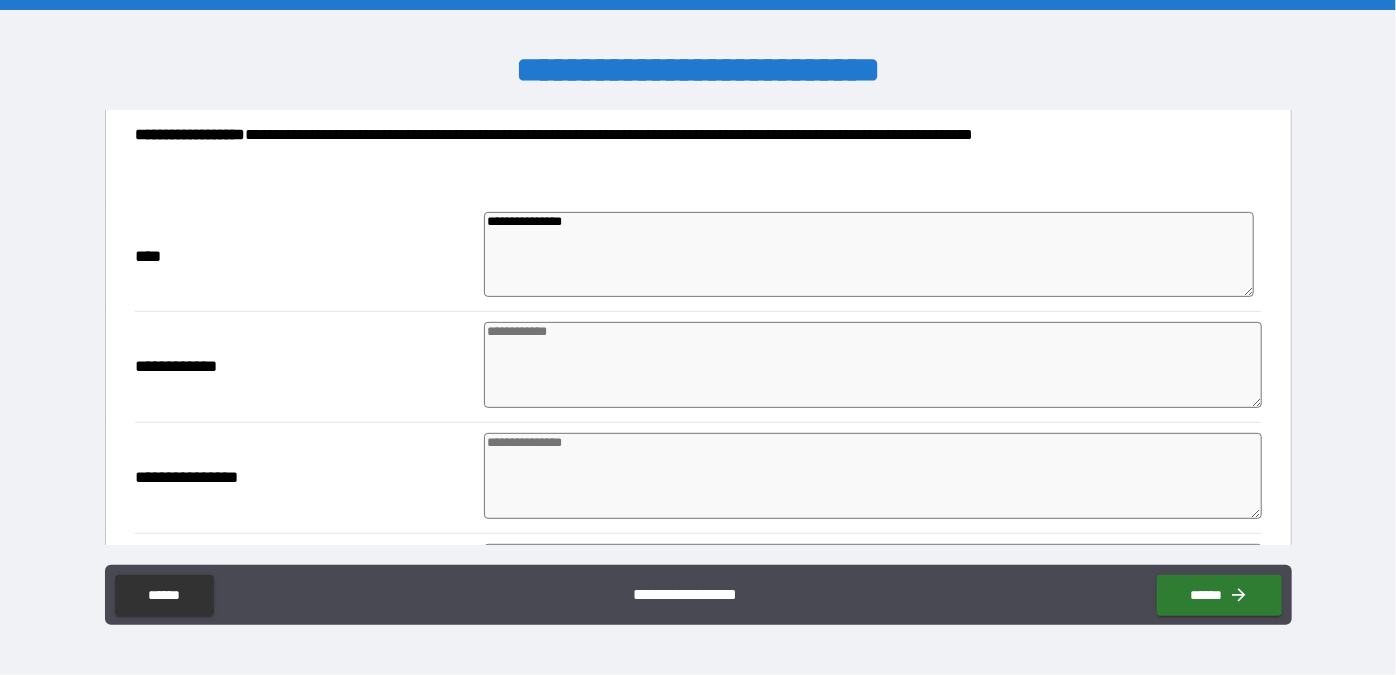 click at bounding box center [873, 365] 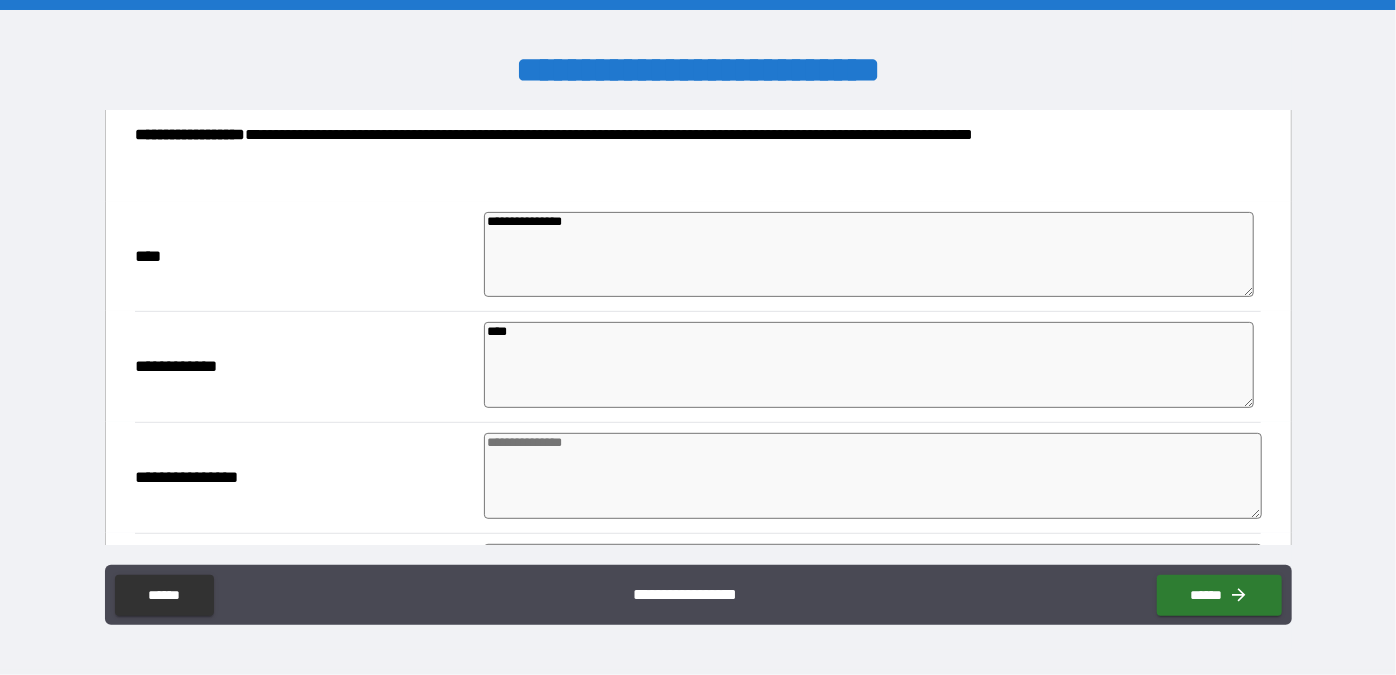click at bounding box center (873, 476) 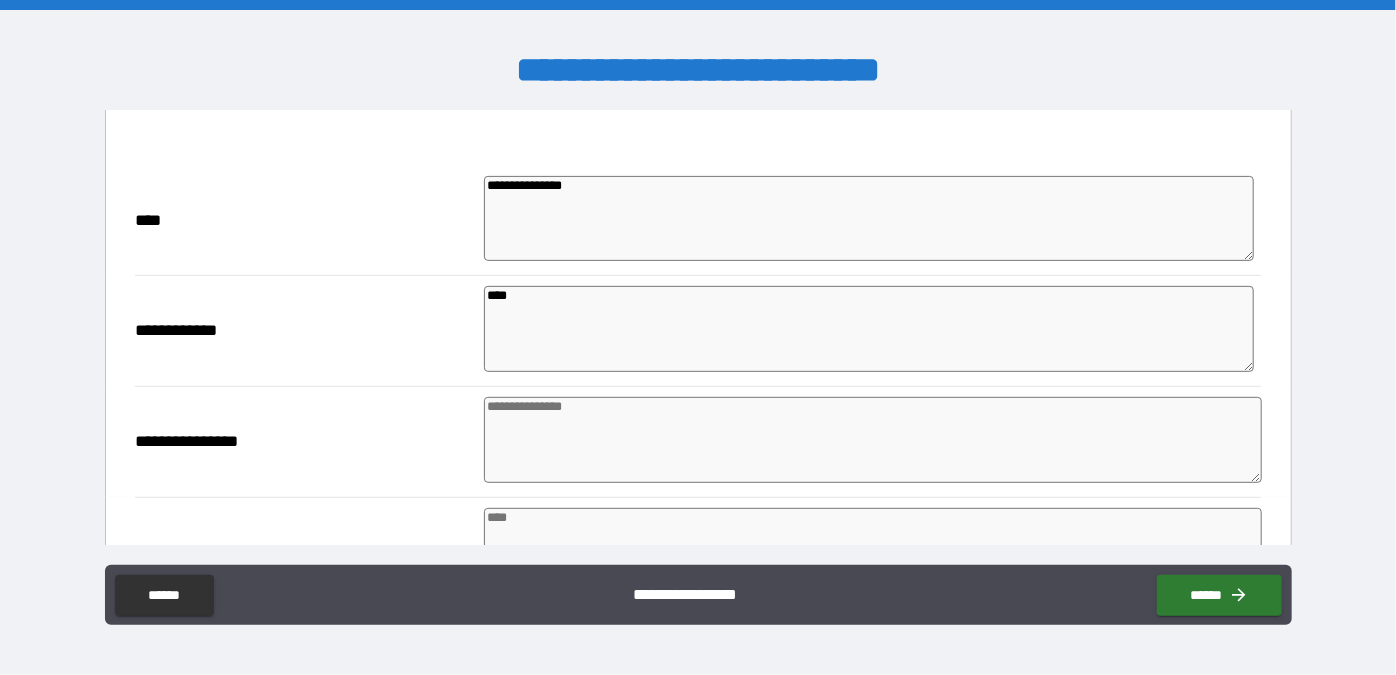 scroll, scrollTop: 381, scrollLeft: 0, axis: vertical 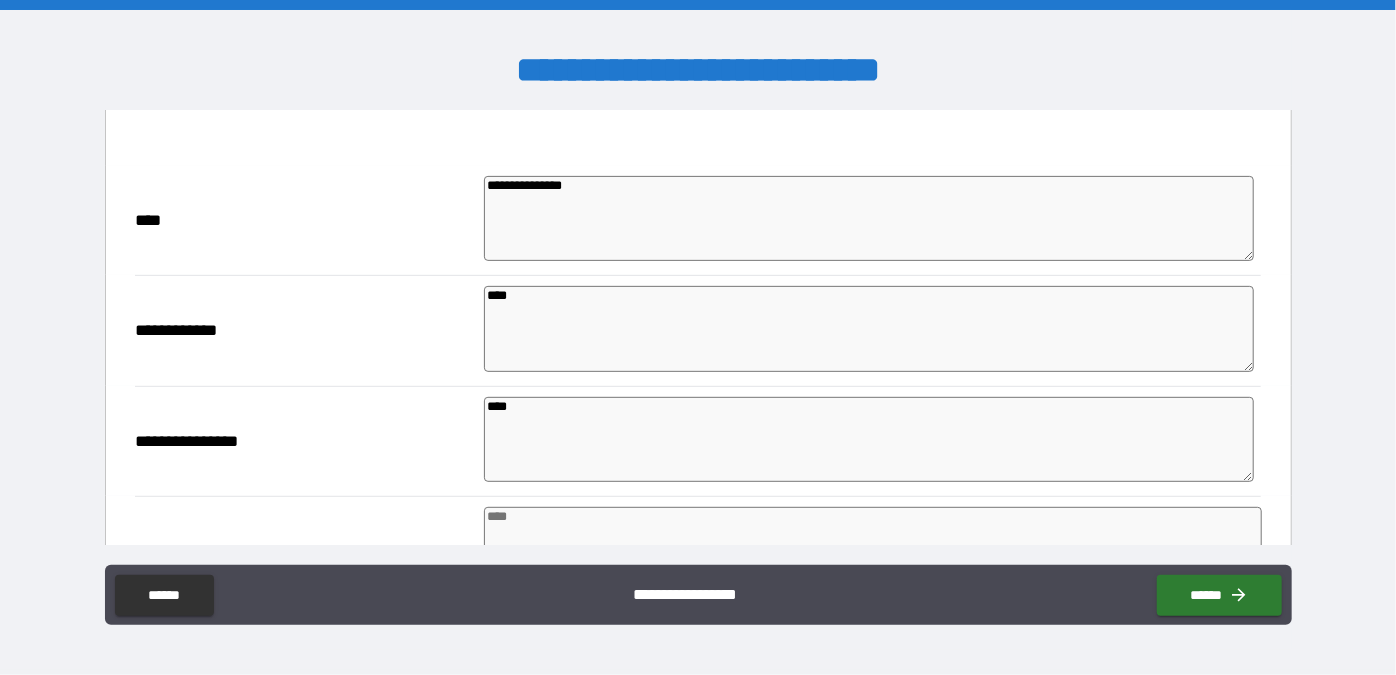 click on "**********" at bounding box center [698, 340] 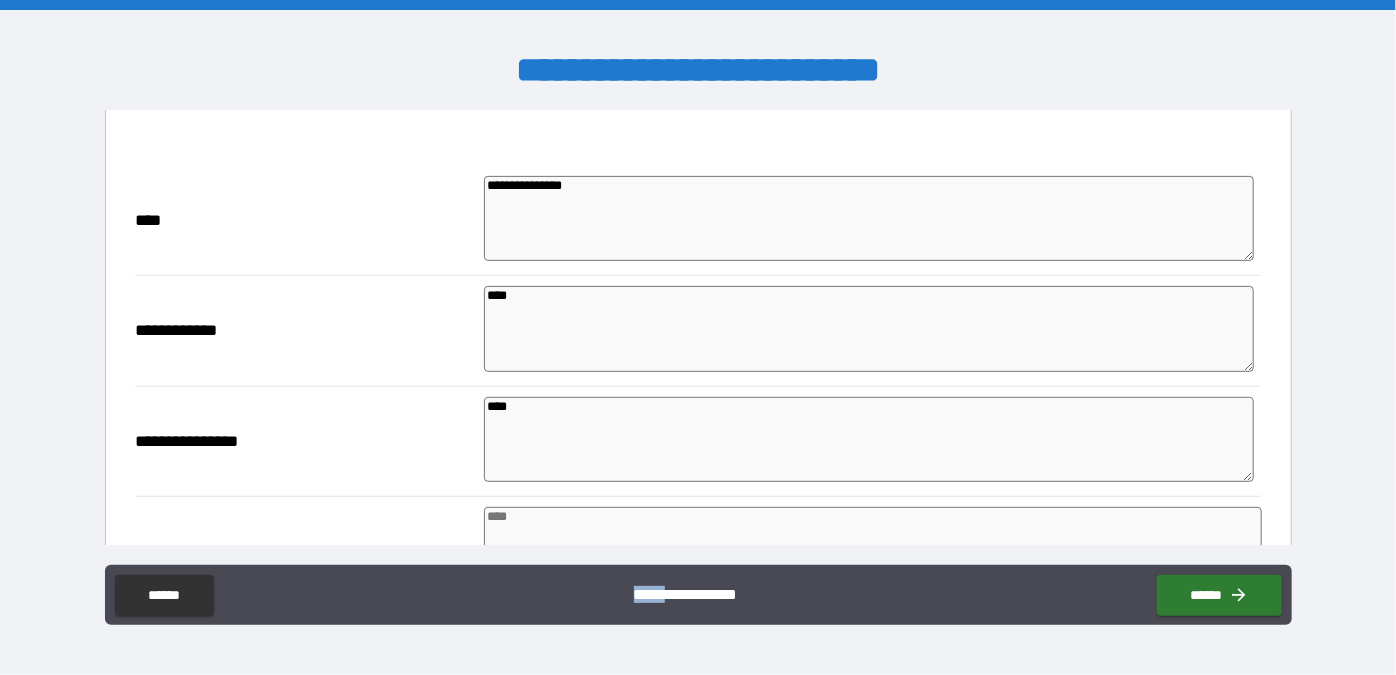 click on "**********" at bounding box center (698, 340) 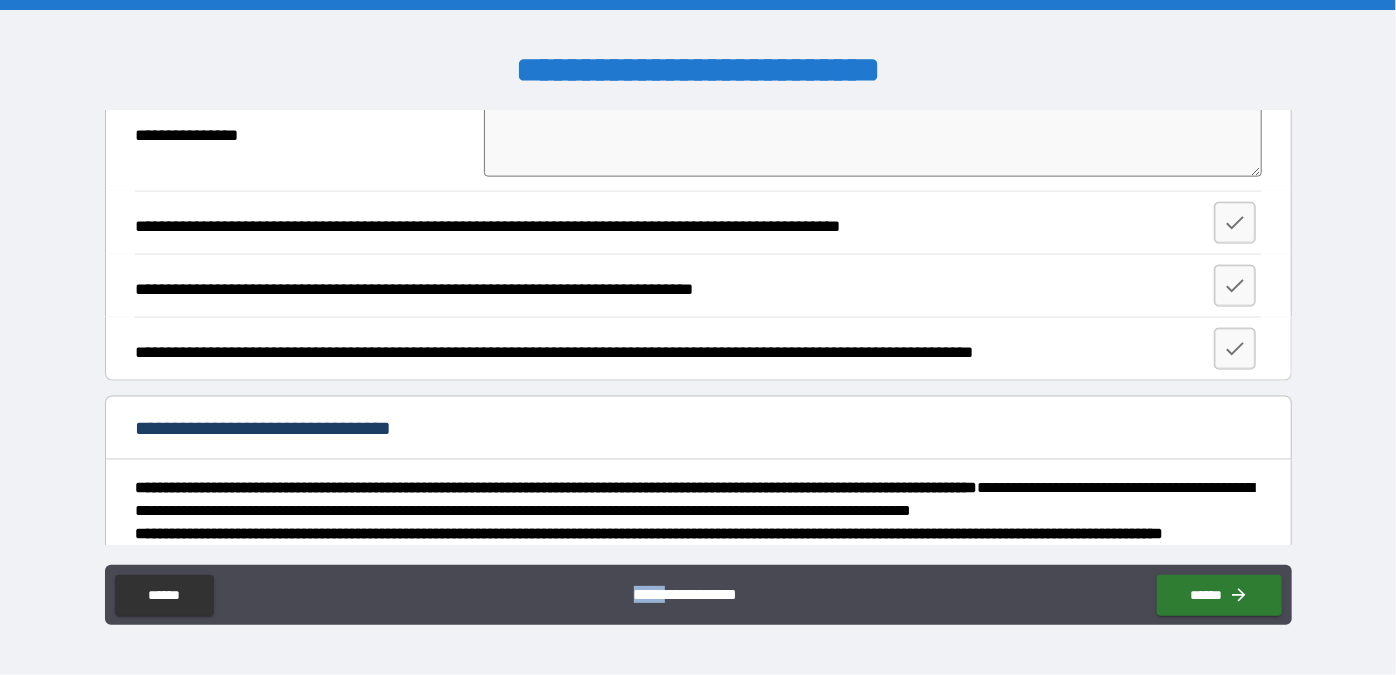 scroll, scrollTop: 1351, scrollLeft: 0, axis: vertical 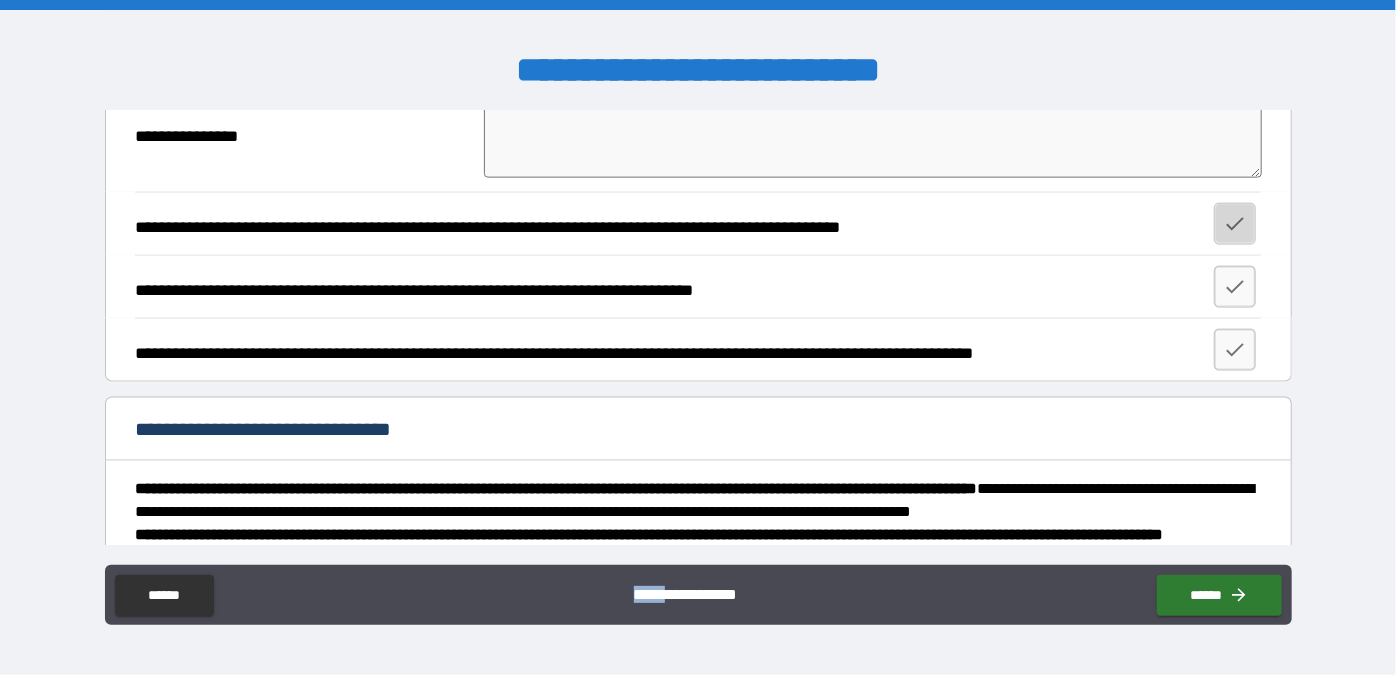 click 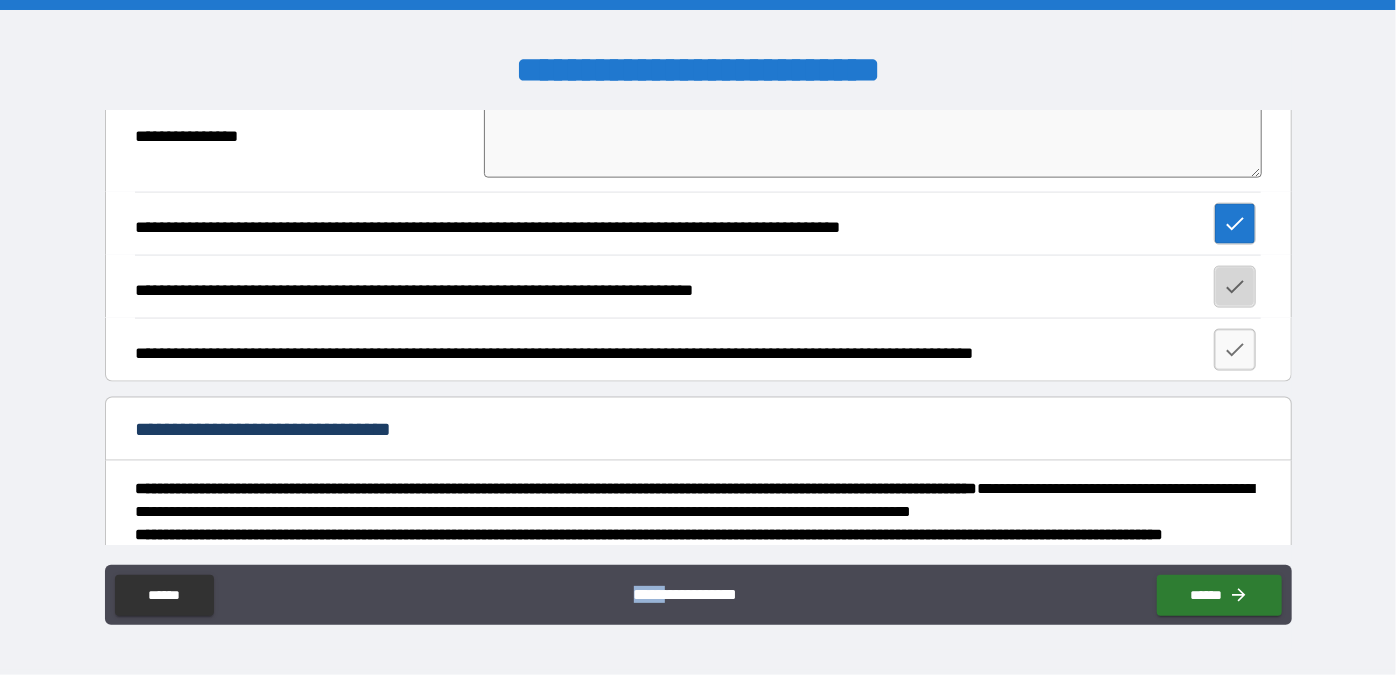 click 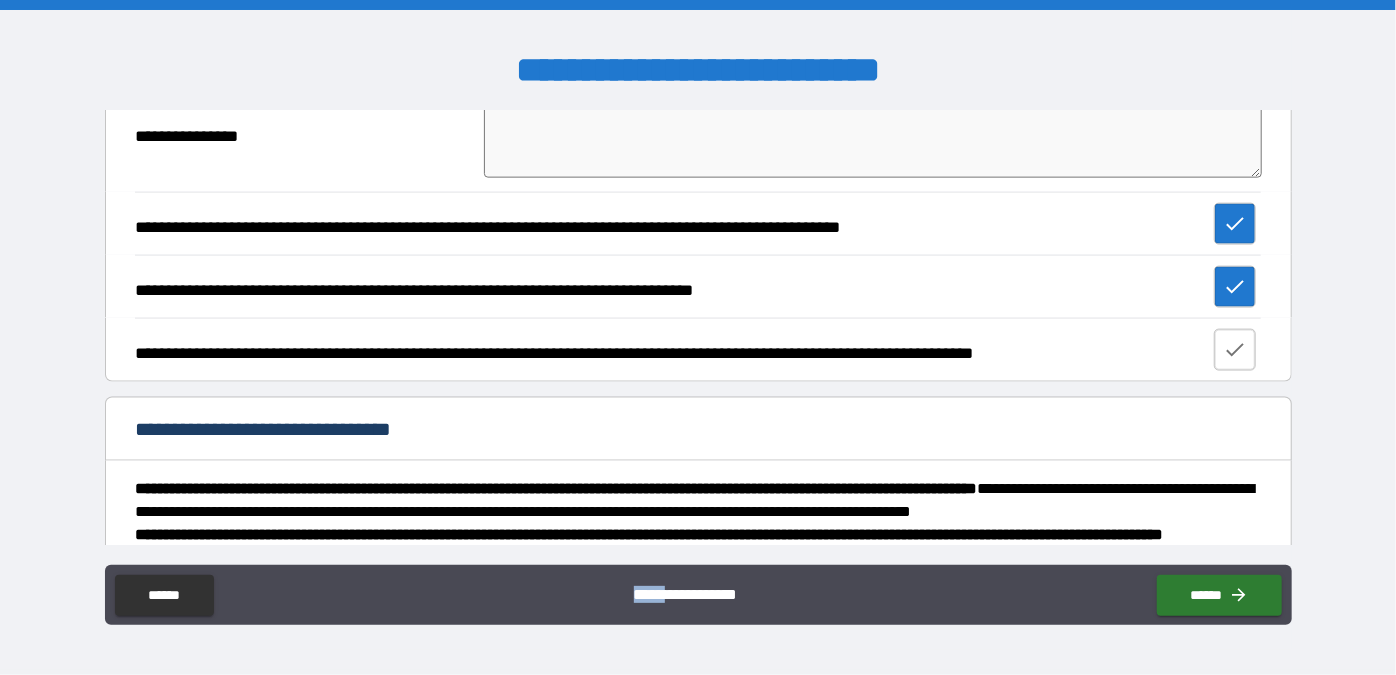 click 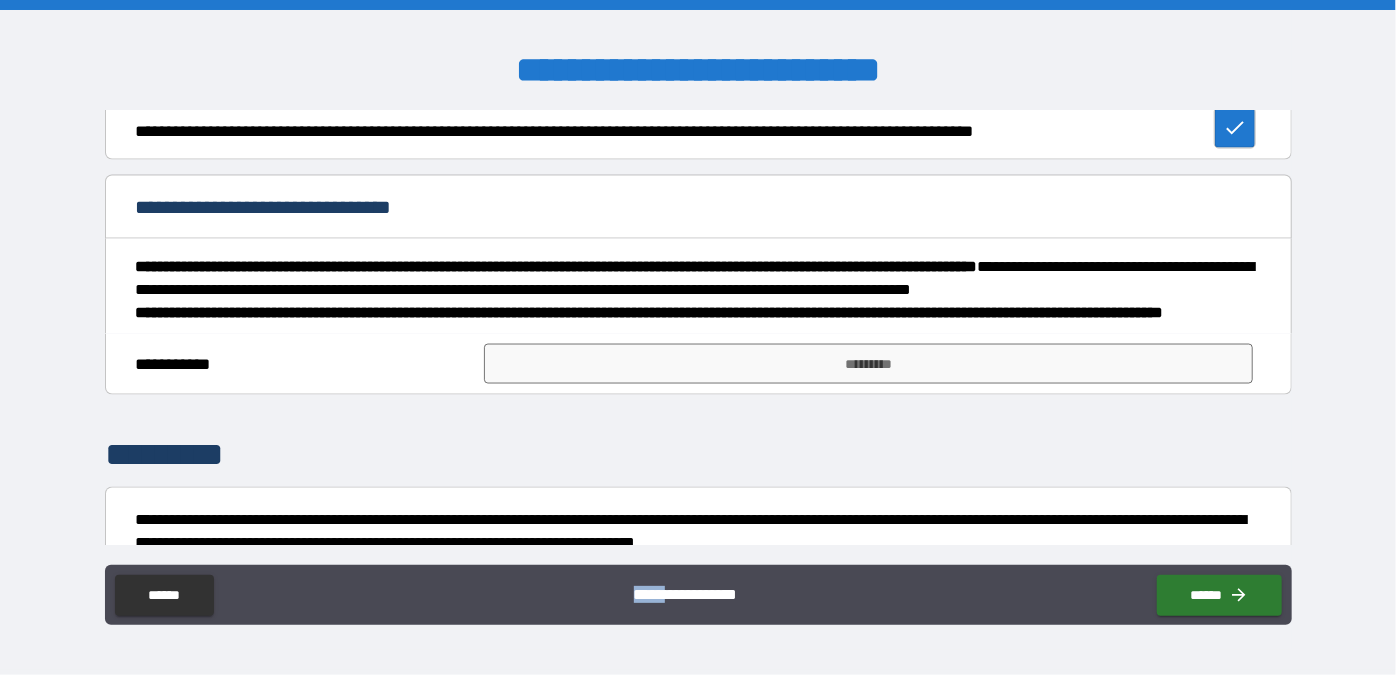 scroll, scrollTop: 1578, scrollLeft: 0, axis: vertical 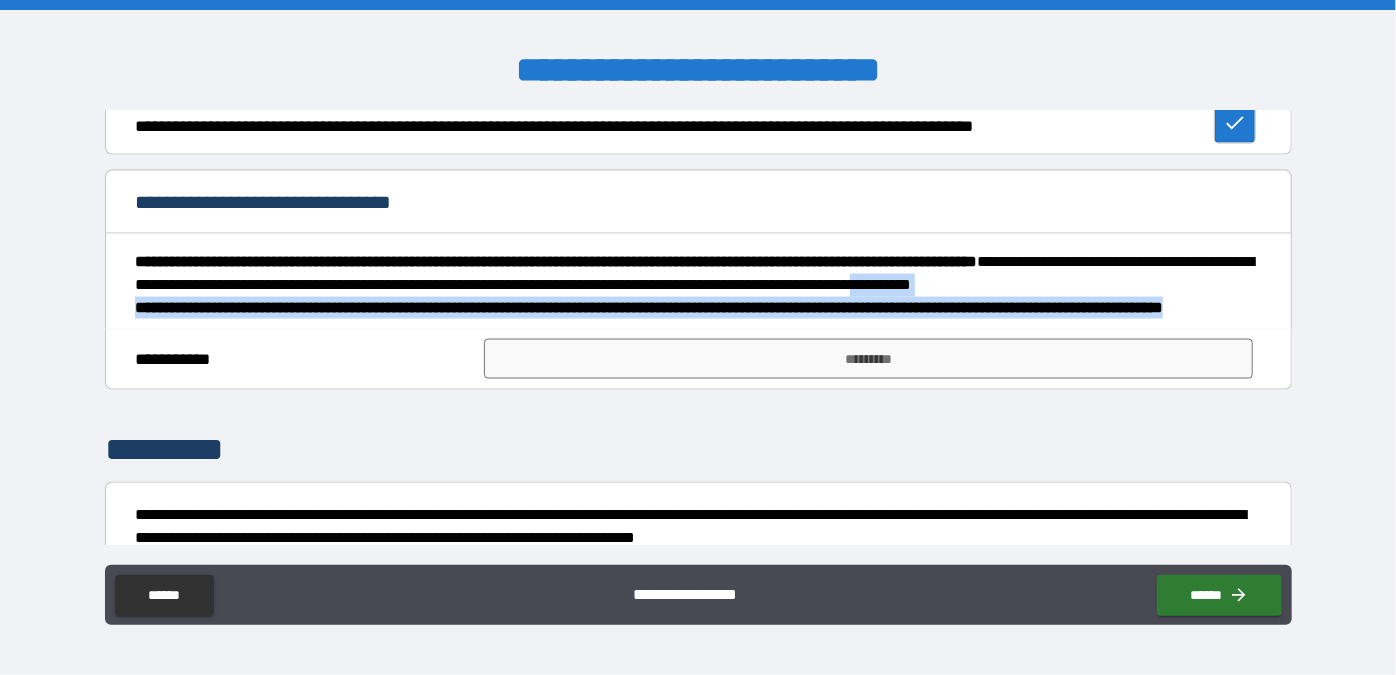 drag, startPoint x: 931, startPoint y: 340, endPoint x: 1230, endPoint y: 265, distance: 308.26288 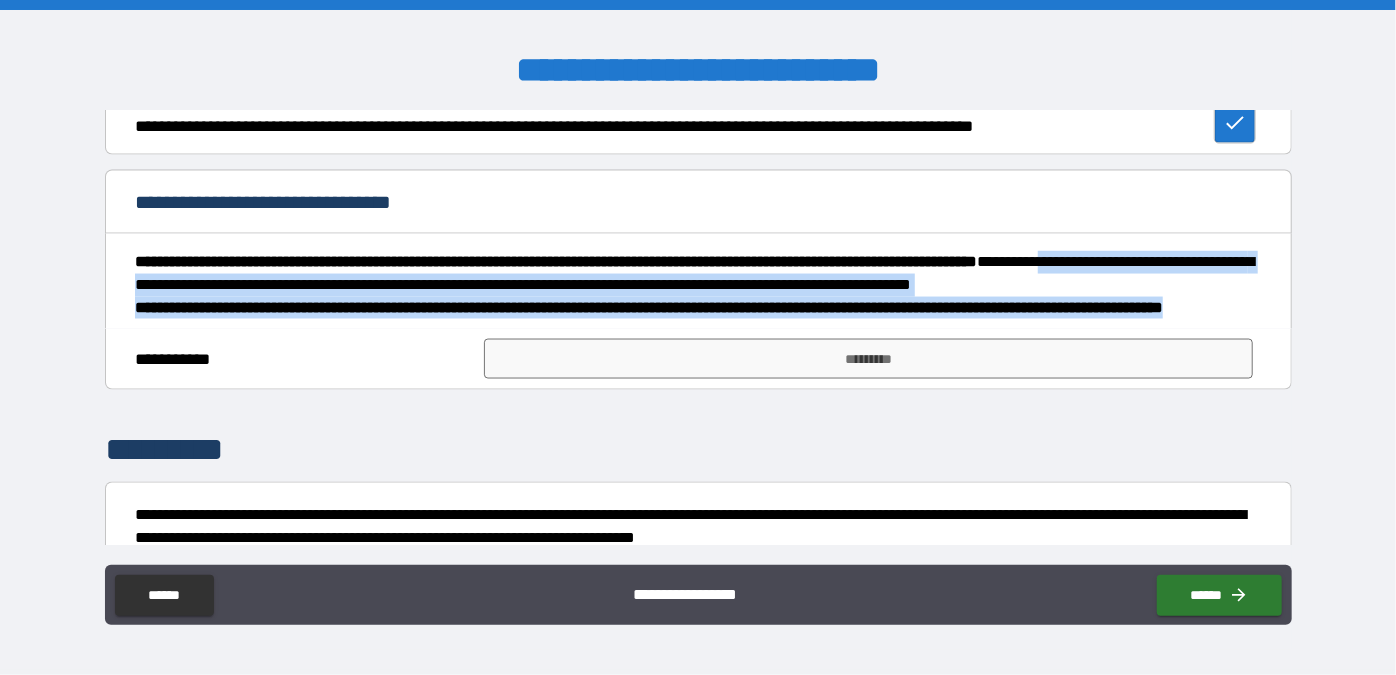 click on "**********" at bounding box center (698, 273) 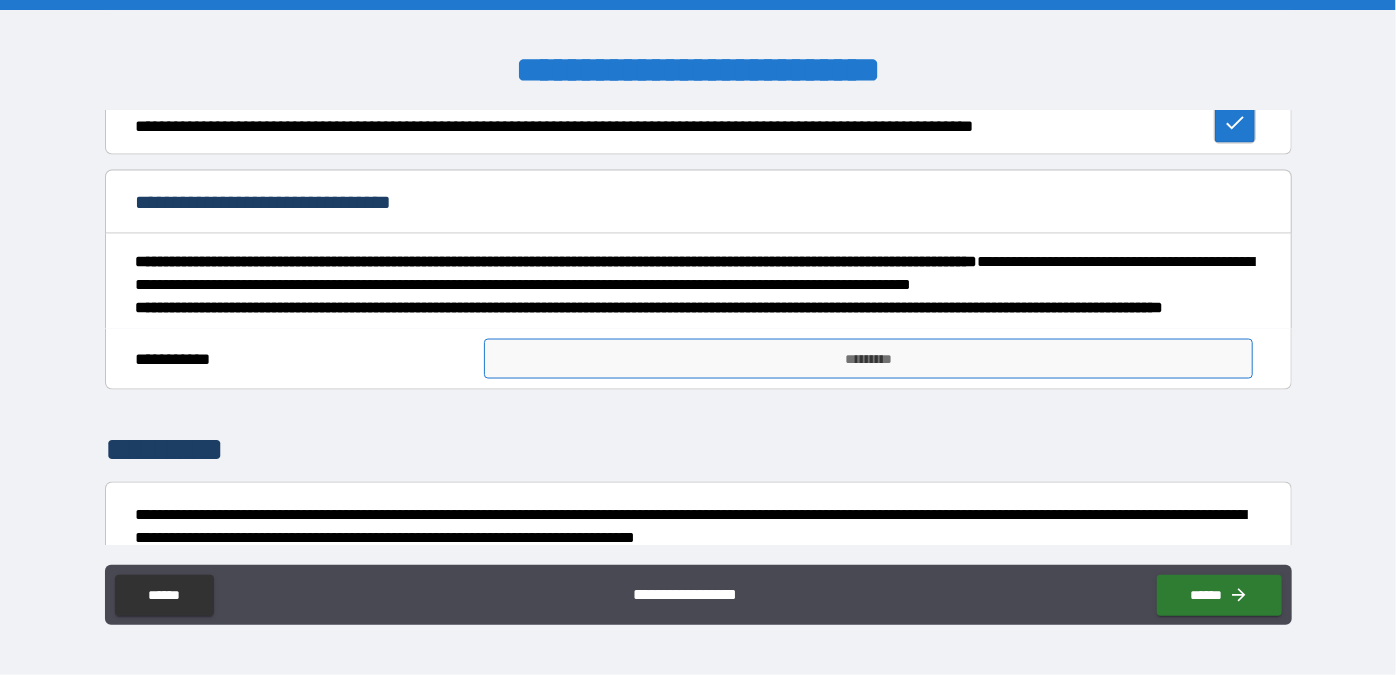 click on "*********" at bounding box center (868, 359) 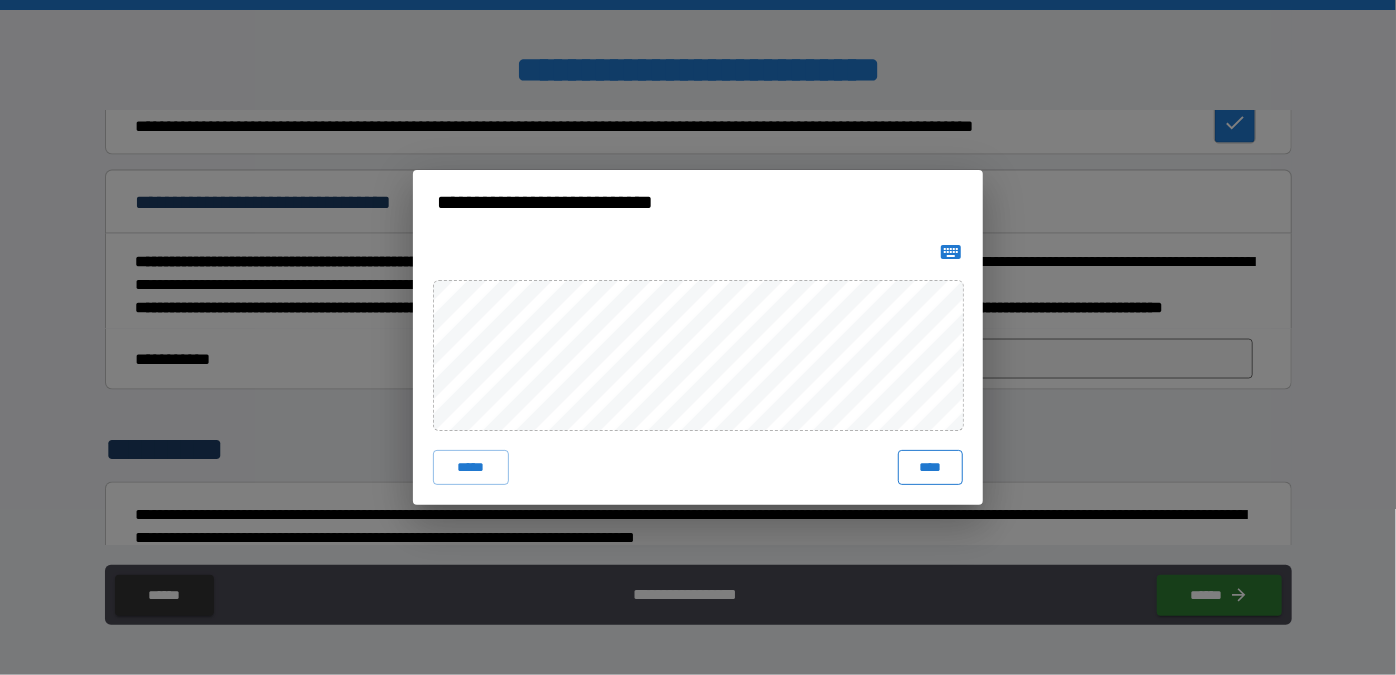 click on "****" at bounding box center [930, 468] 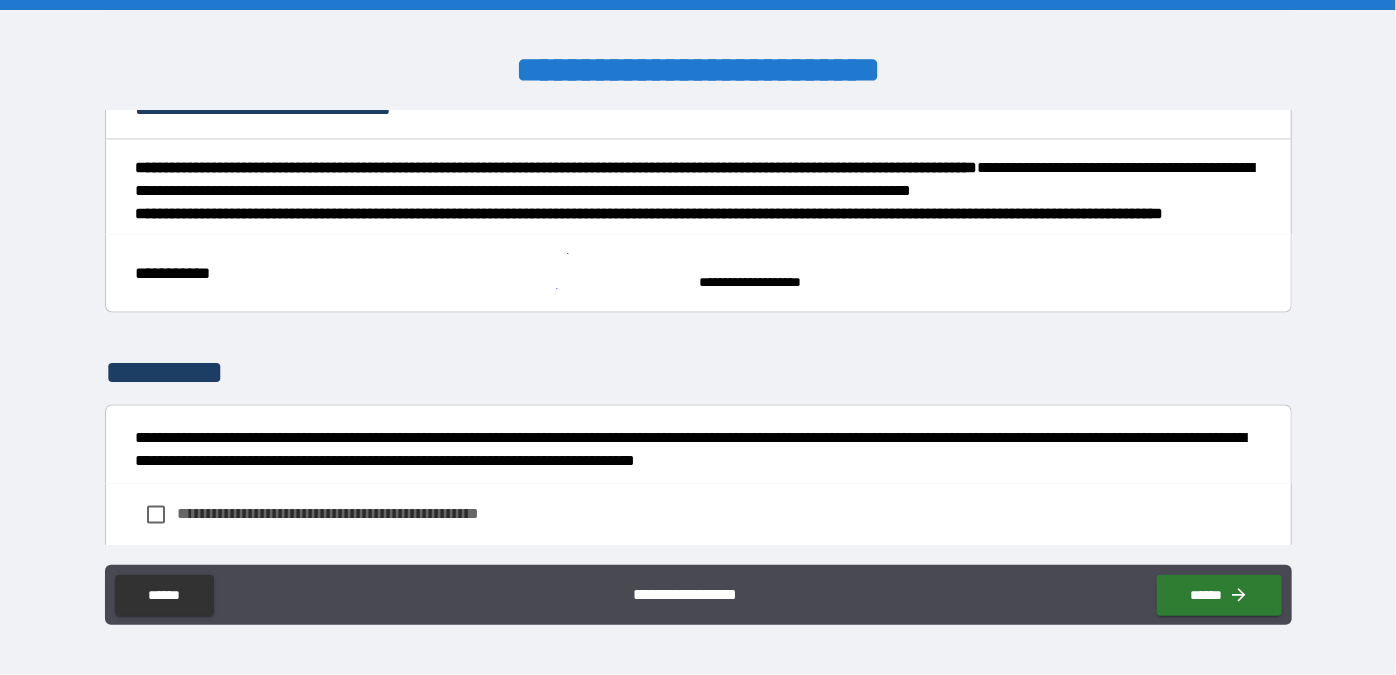 scroll, scrollTop: 1727, scrollLeft: 0, axis: vertical 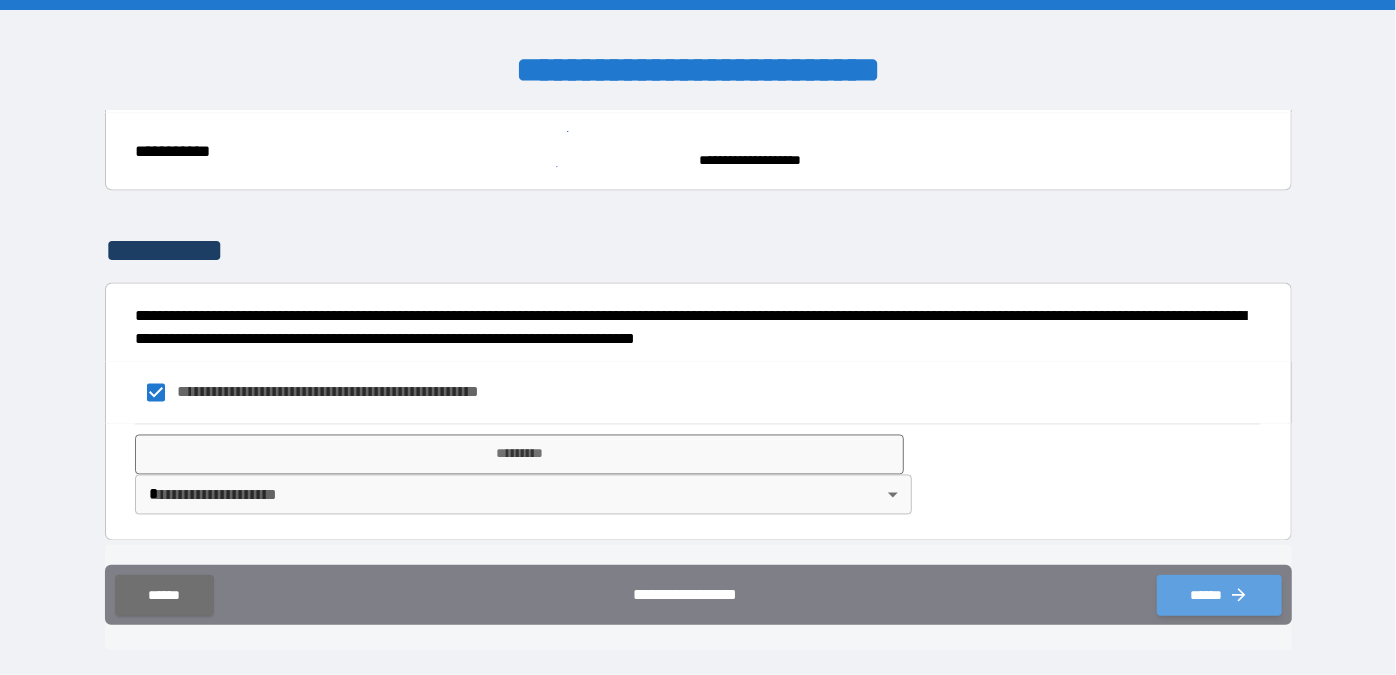 click on "******" at bounding box center (1219, 595) 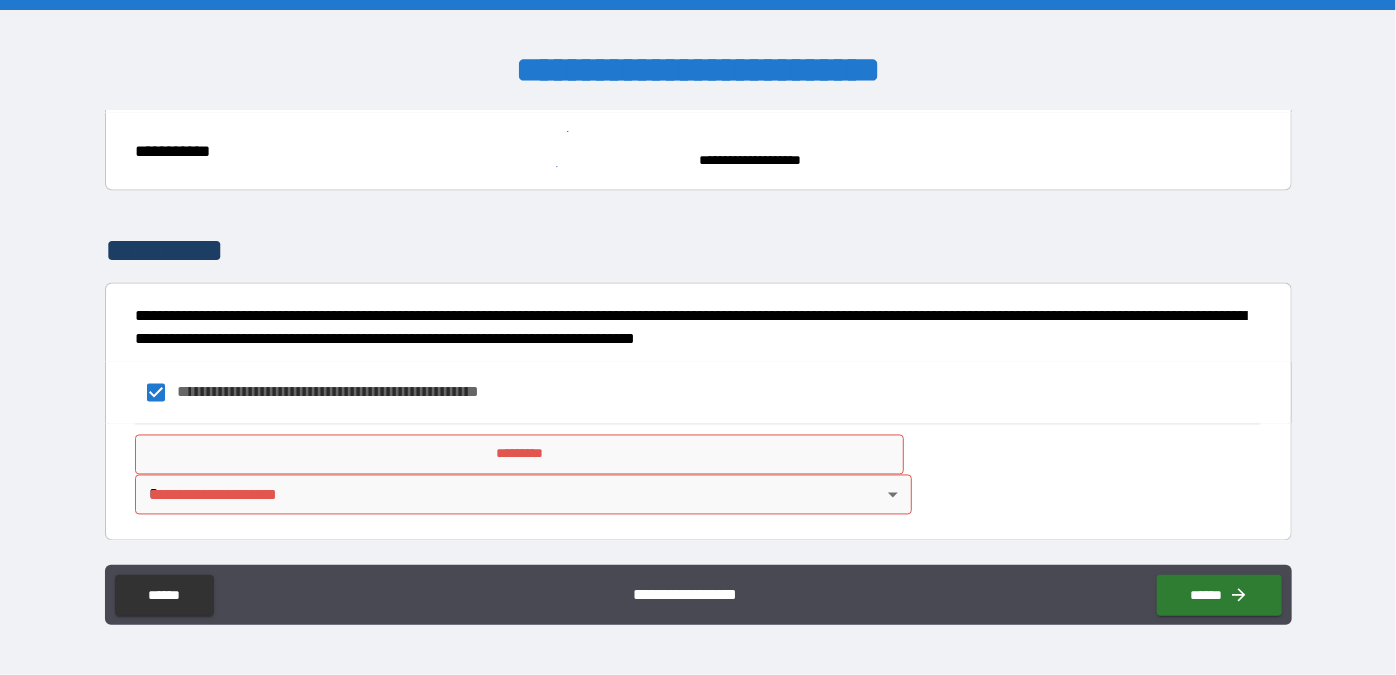 scroll, scrollTop: 1831, scrollLeft: 0, axis: vertical 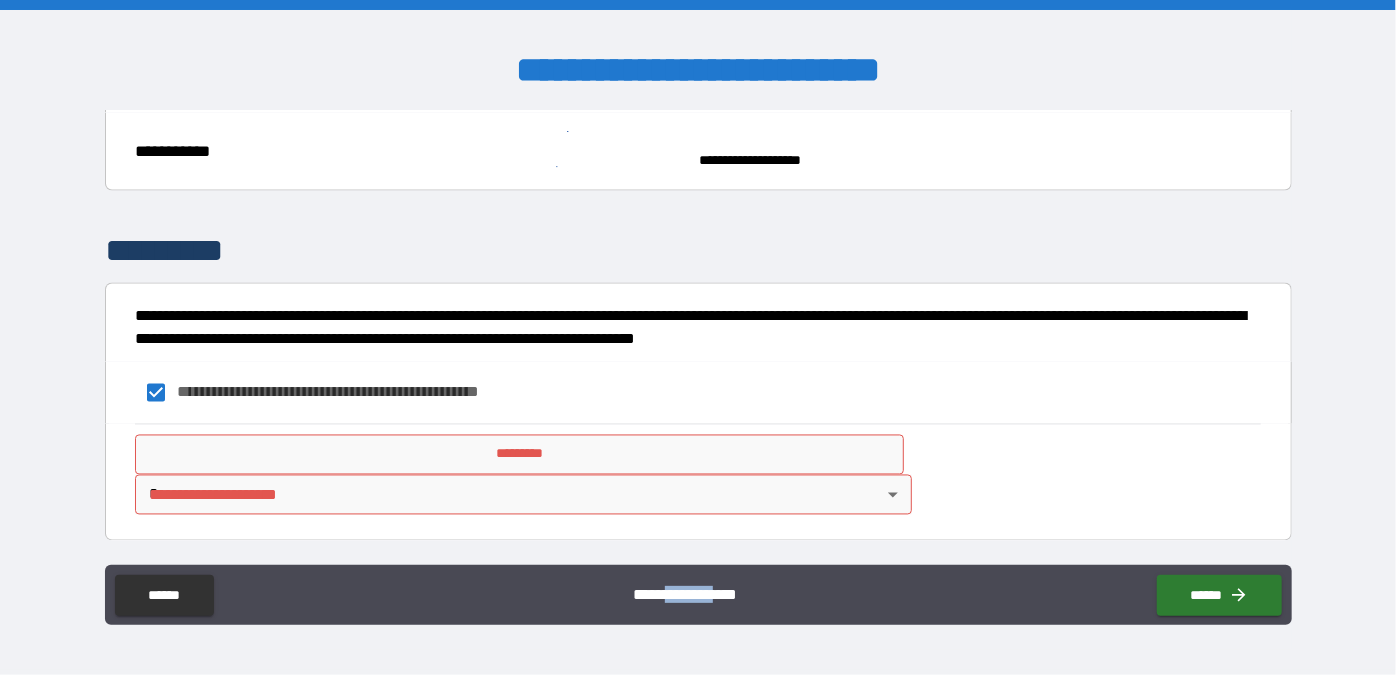 click on "**********" at bounding box center [681, 592] 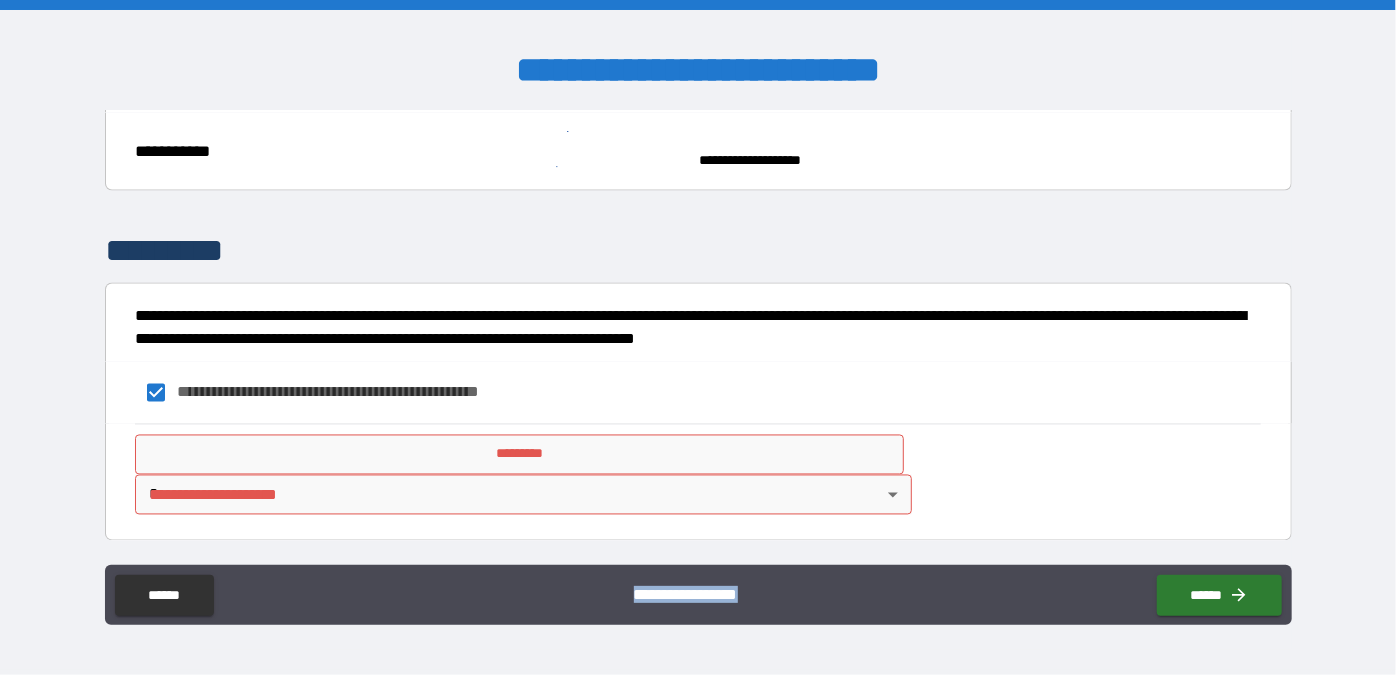 click on "**********" at bounding box center (681, 592) 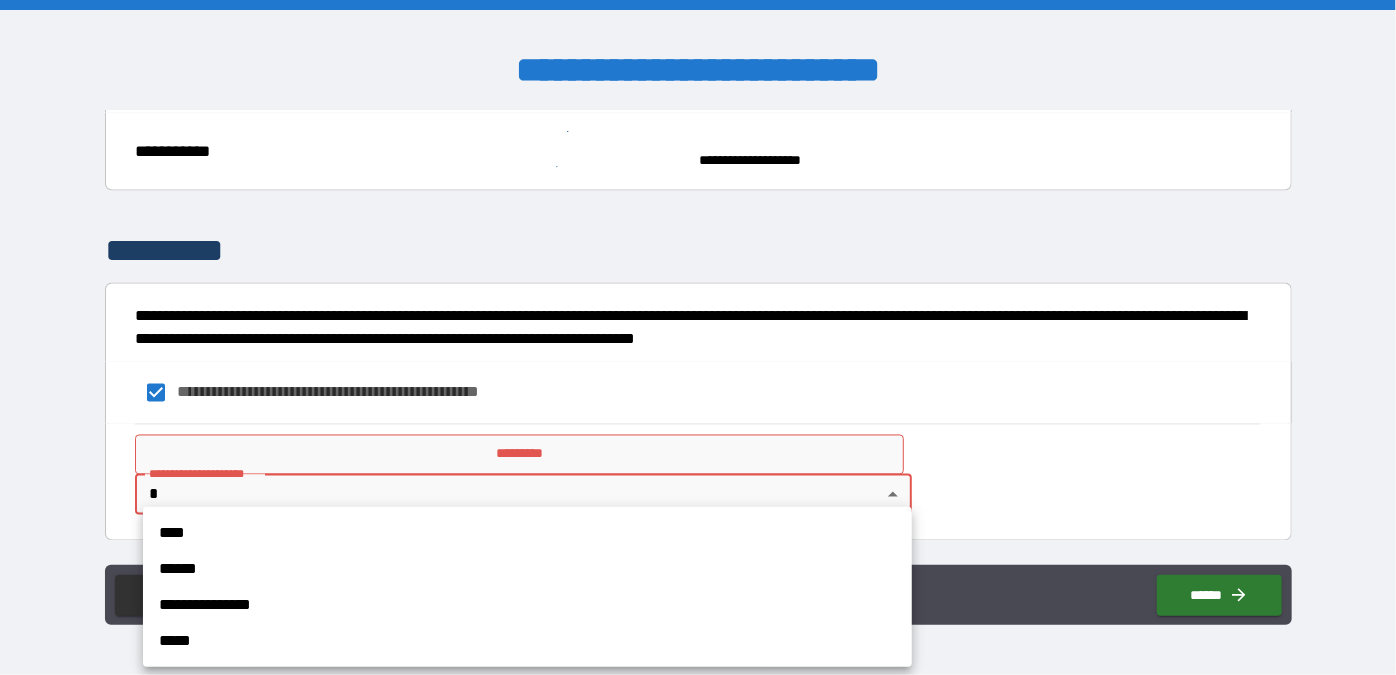 click on "**********" at bounding box center (698, 337) 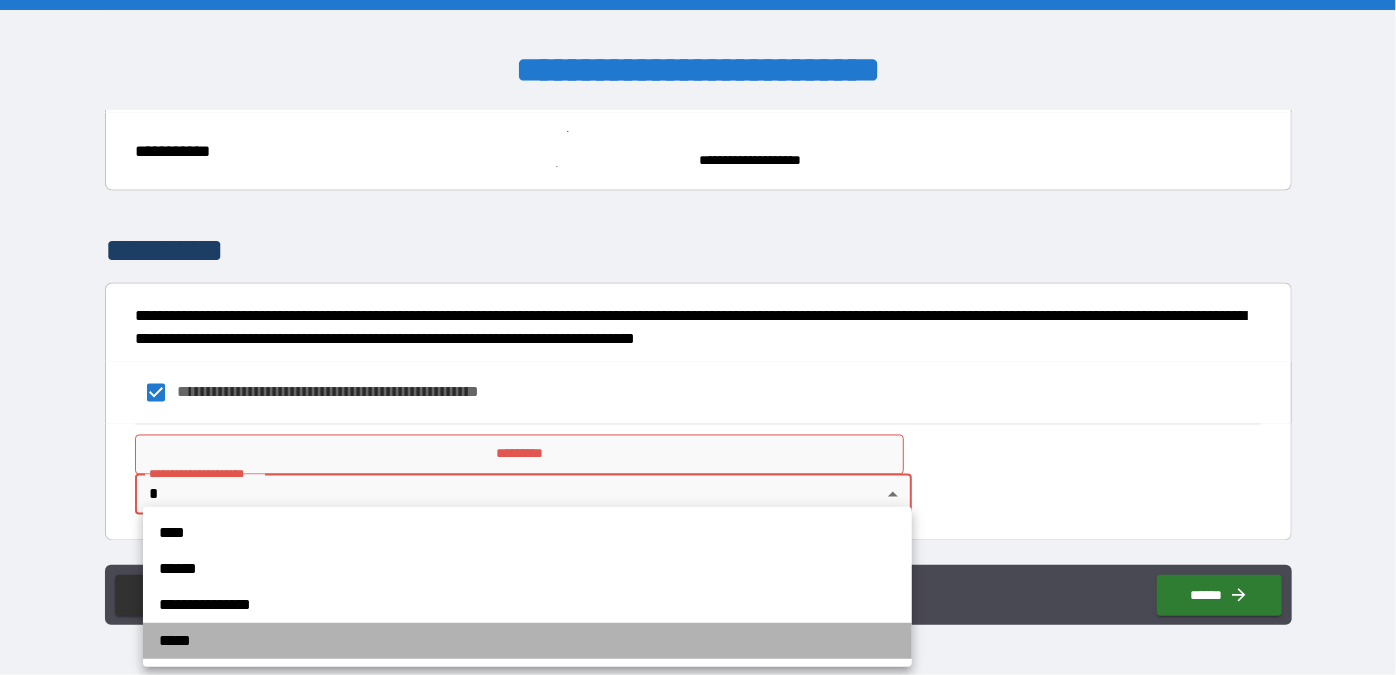 click on "*****" at bounding box center [527, 641] 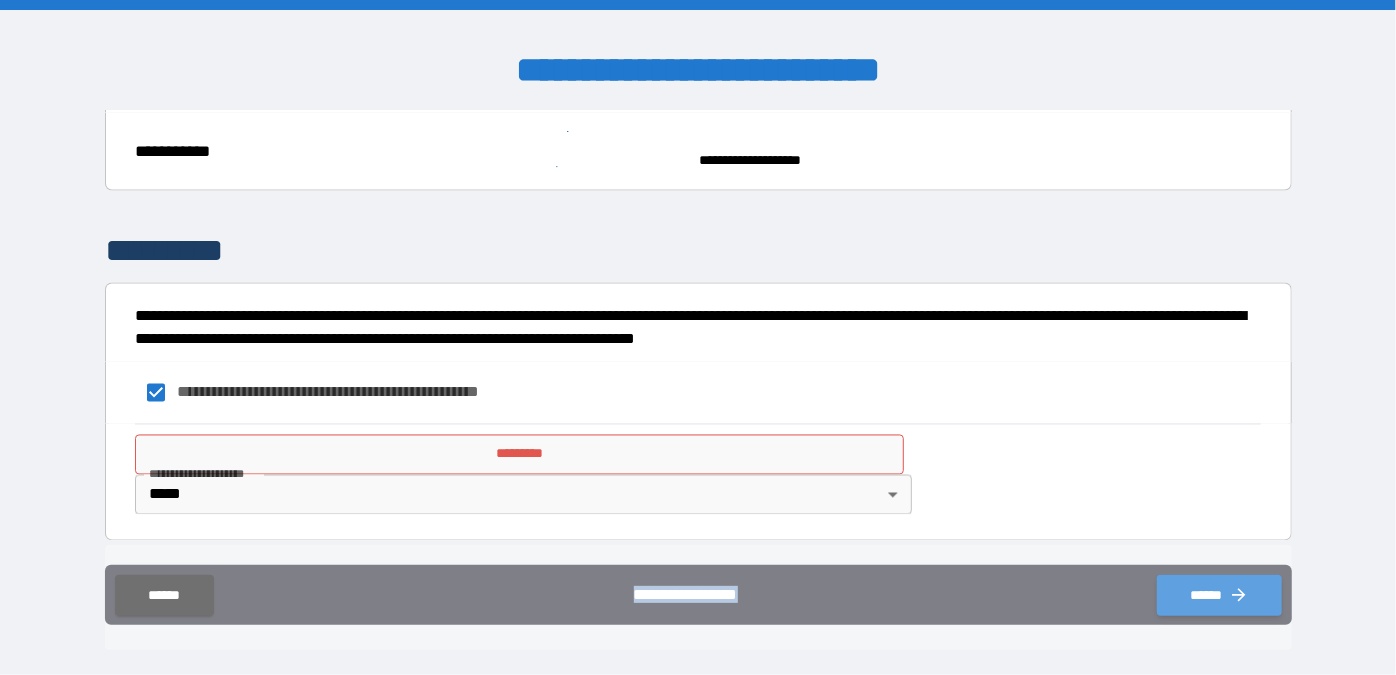 click 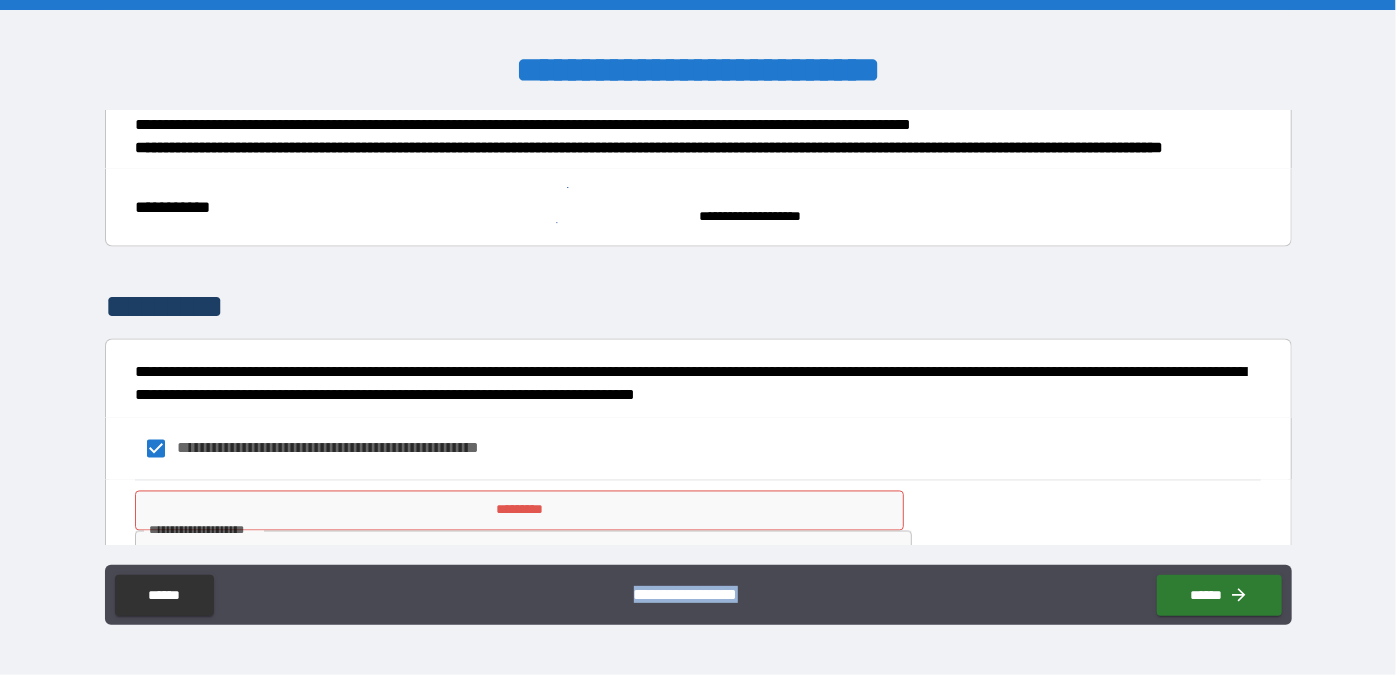 scroll, scrollTop: 1831, scrollLeft: 0, axis: vertical 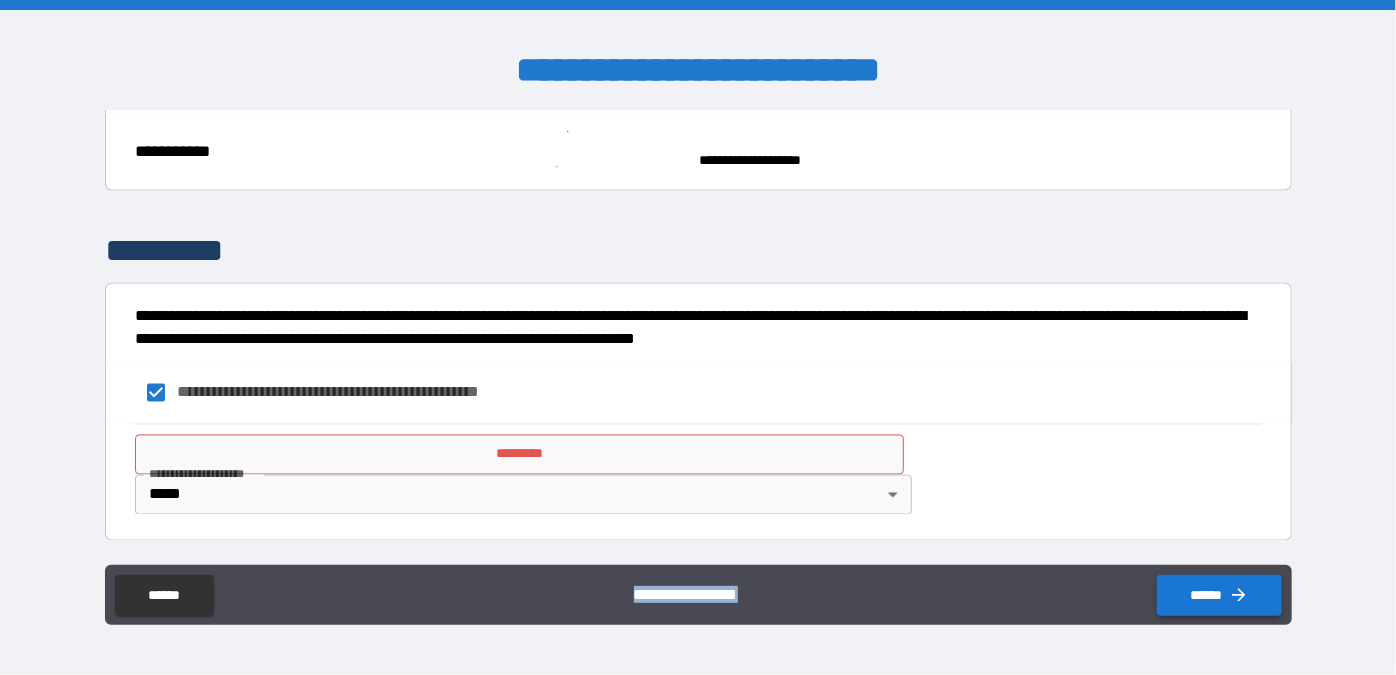 click on "******" at bounding box center [1219, 595] 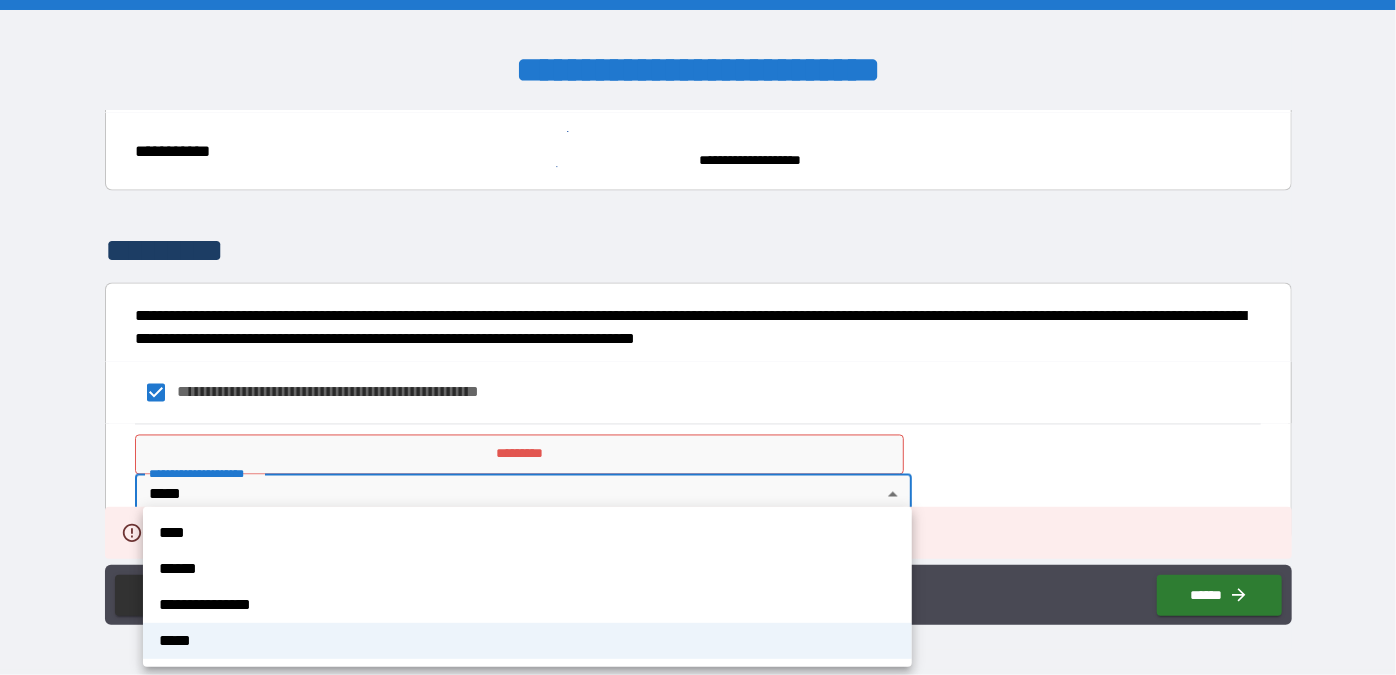 click on "**********" at bounding box center [698, 337] 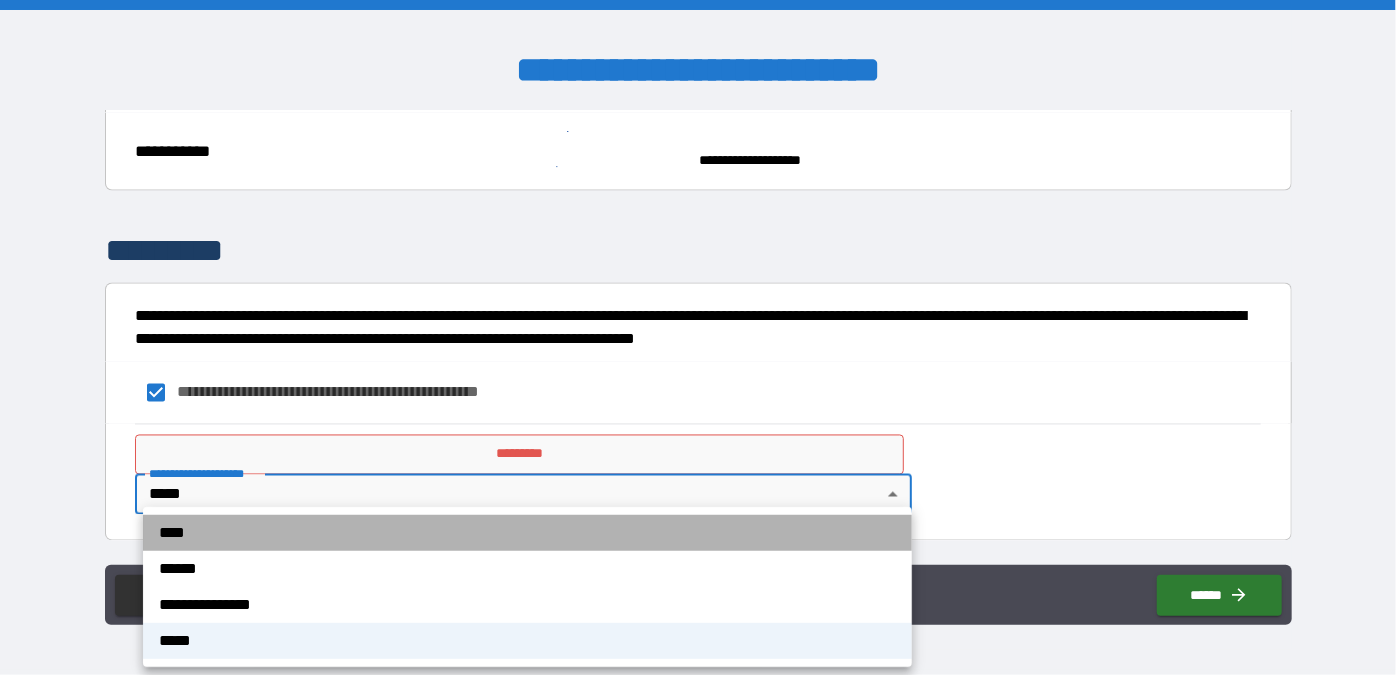 click on "****" at bounding box center [527, 533] 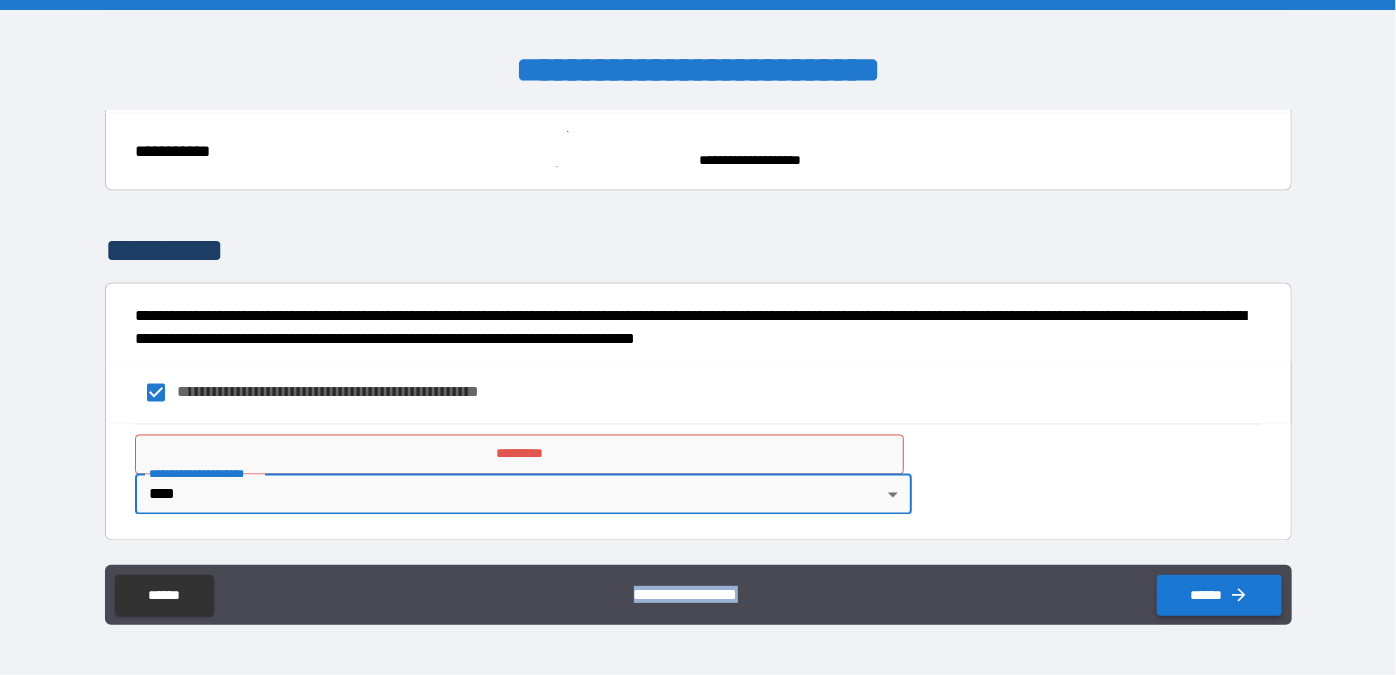 click on "******" at bounding box center [1219, 595] 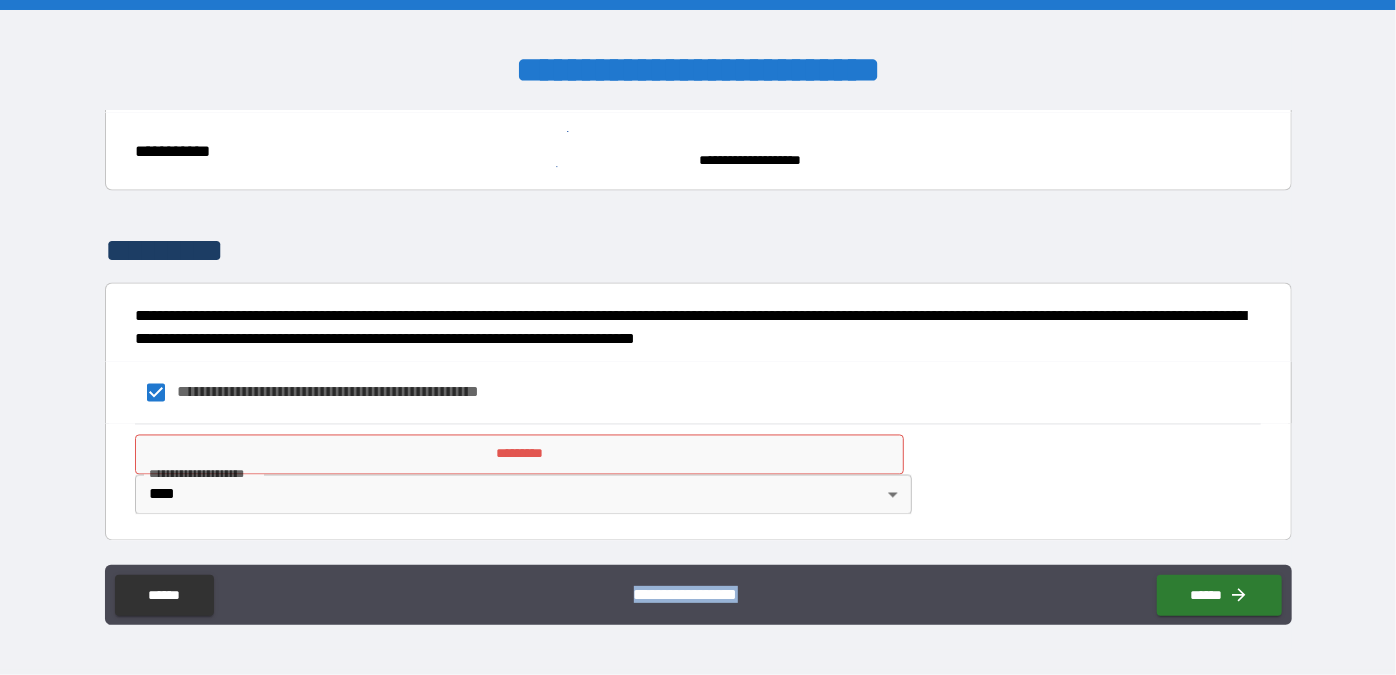 scroll, scrollTop: 1831, scrollLeft: 0, axis: vertical 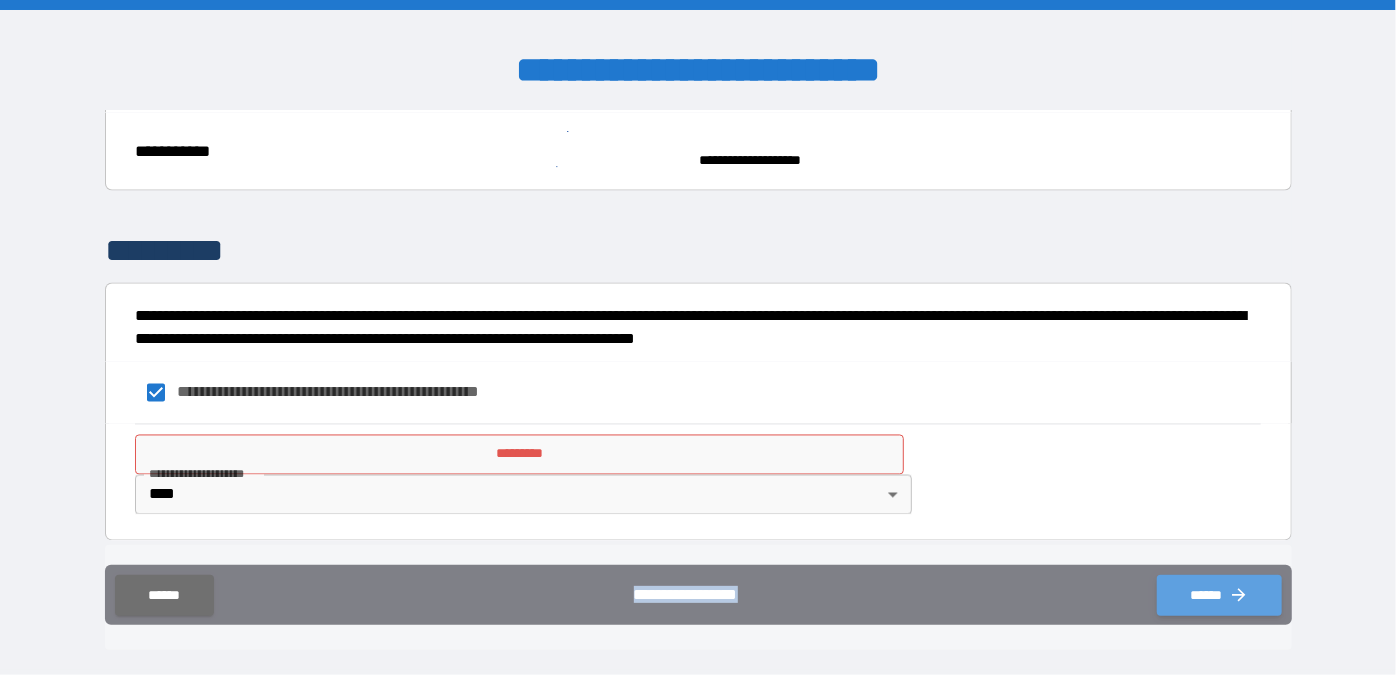 click on "******" at bounding box center (1219, 595) 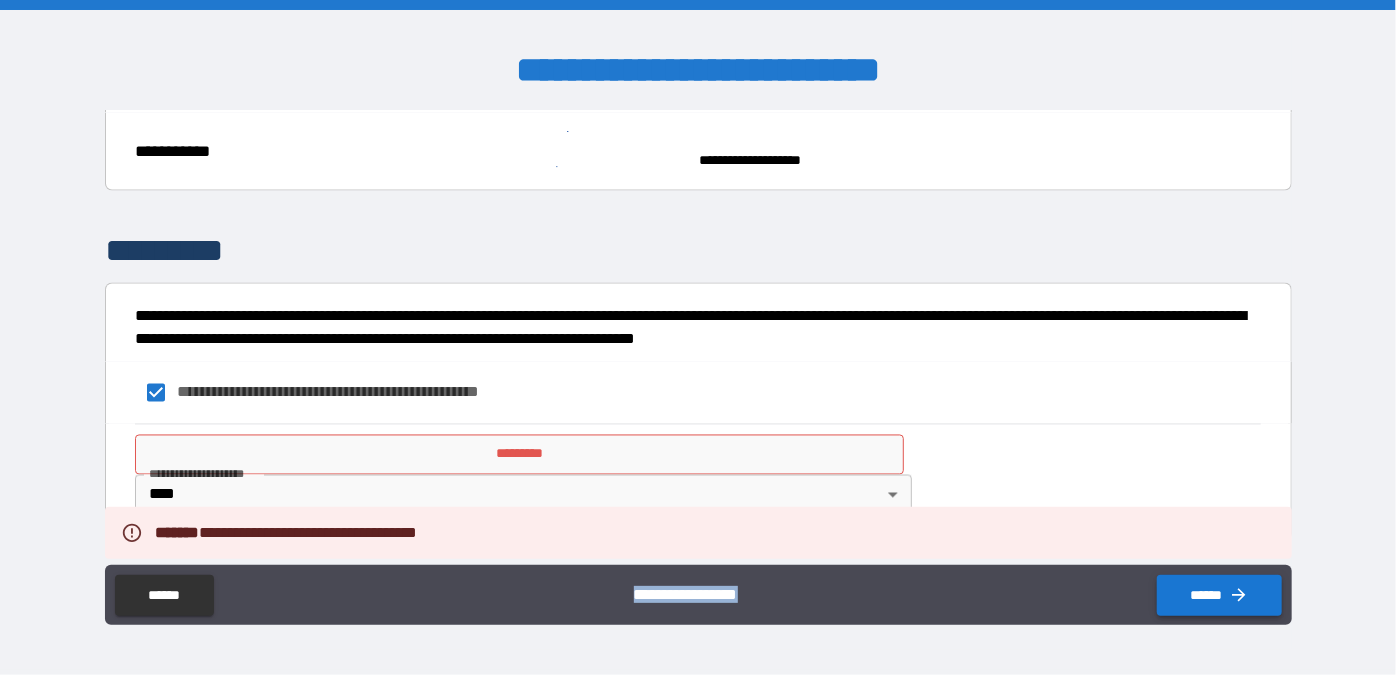 click on "******" at bounding box center [1219, 595] 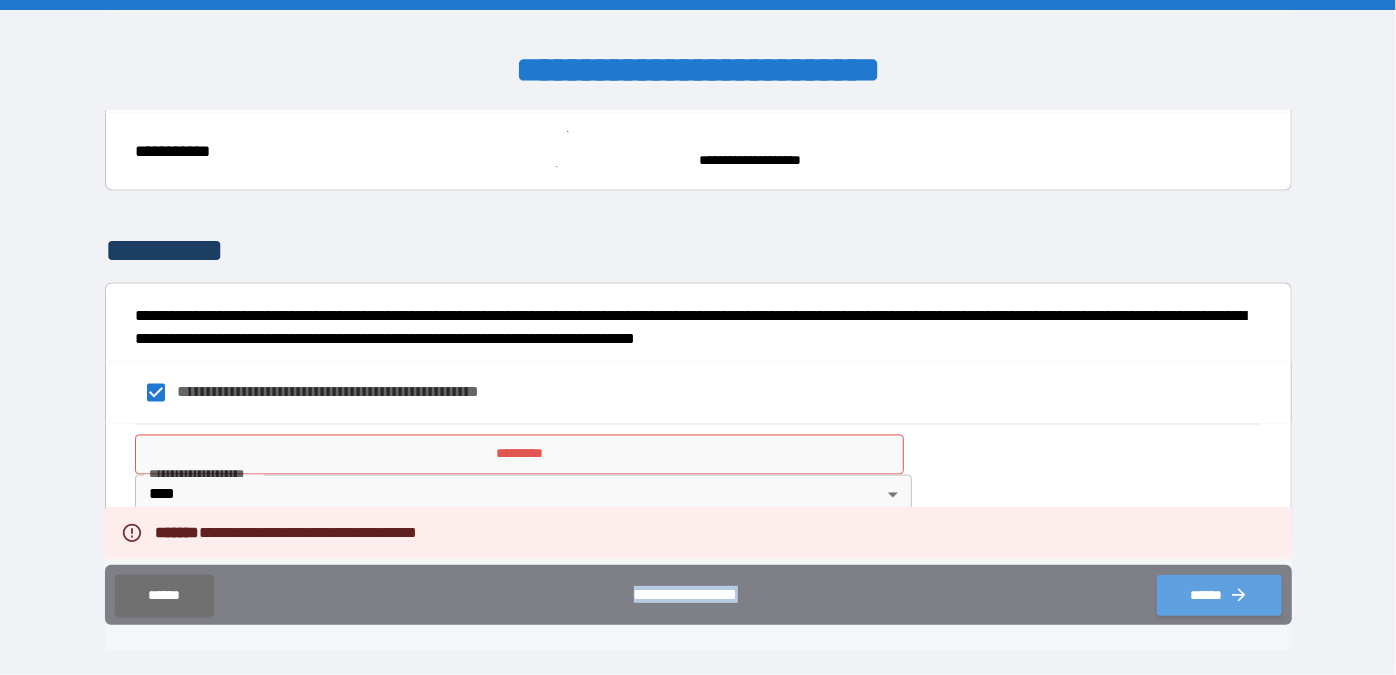 click on "******" at bounding box center [1219, 595] 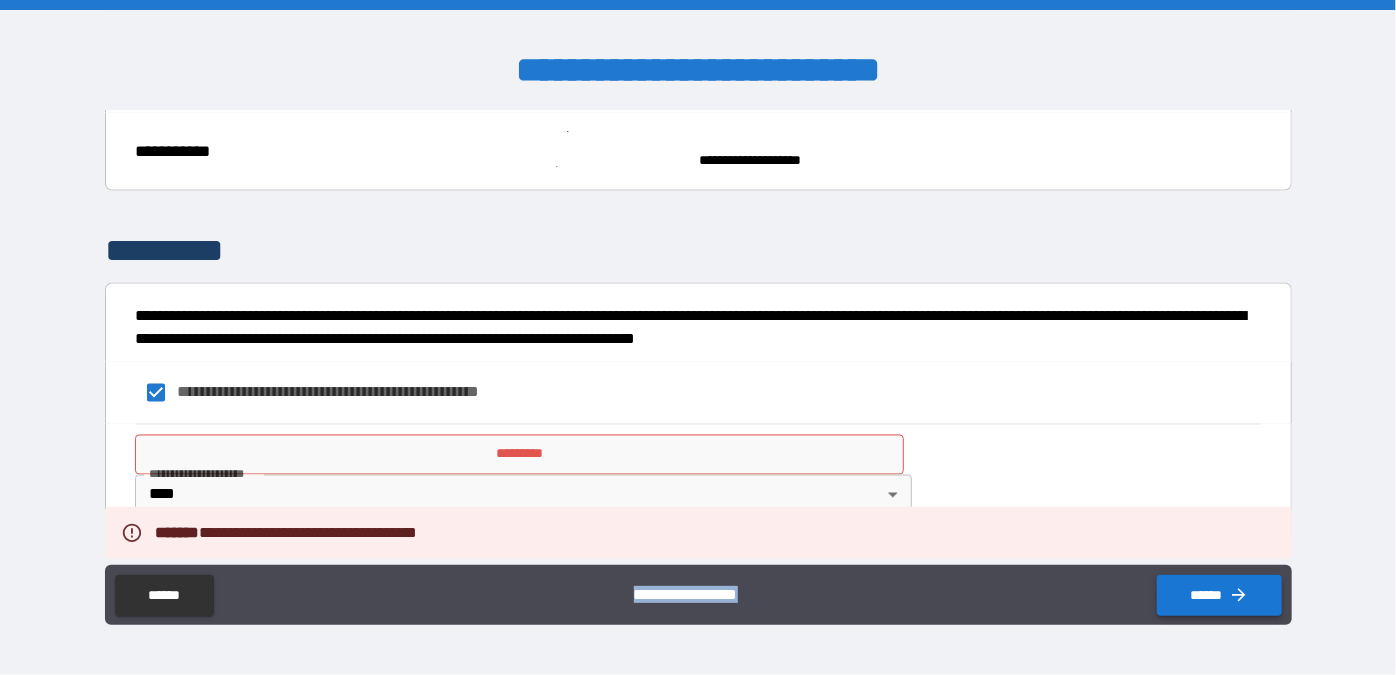 click on "******" at bounding box center [1219, 595] 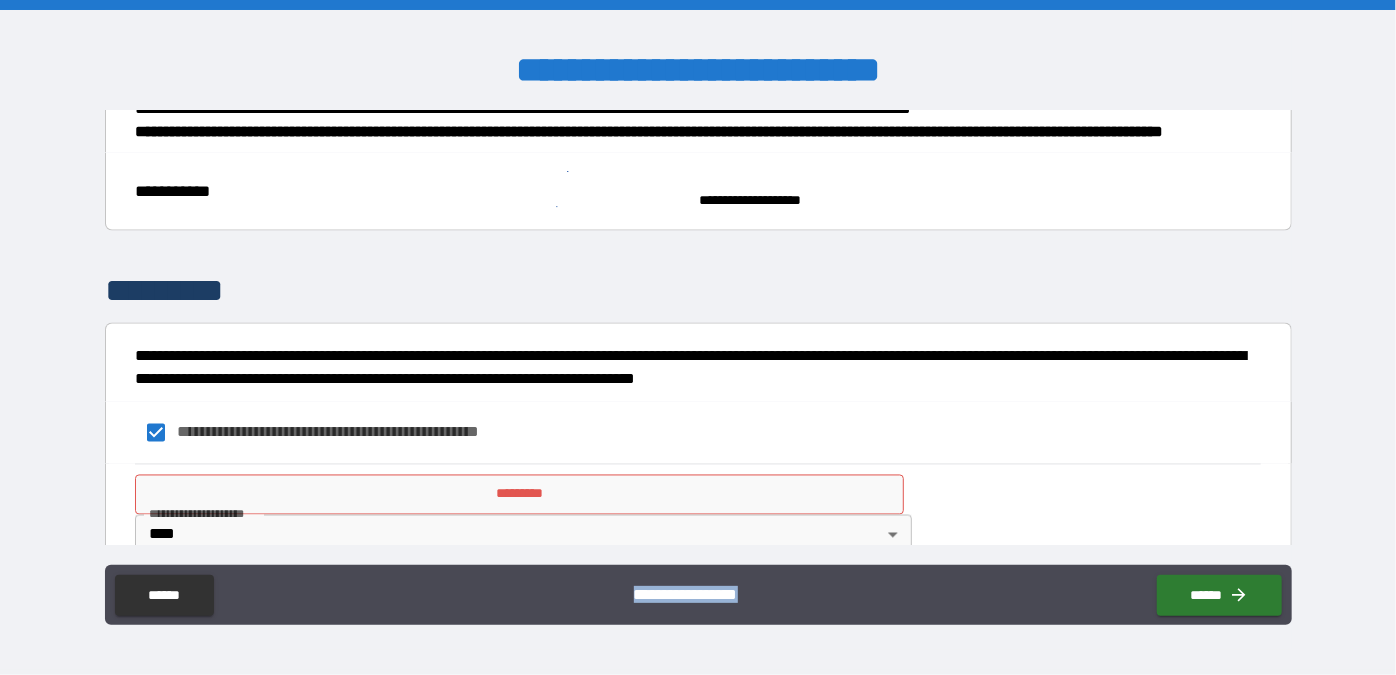 scroll, scrollTop: 1757, scrollLeft: 0, axis: vertical 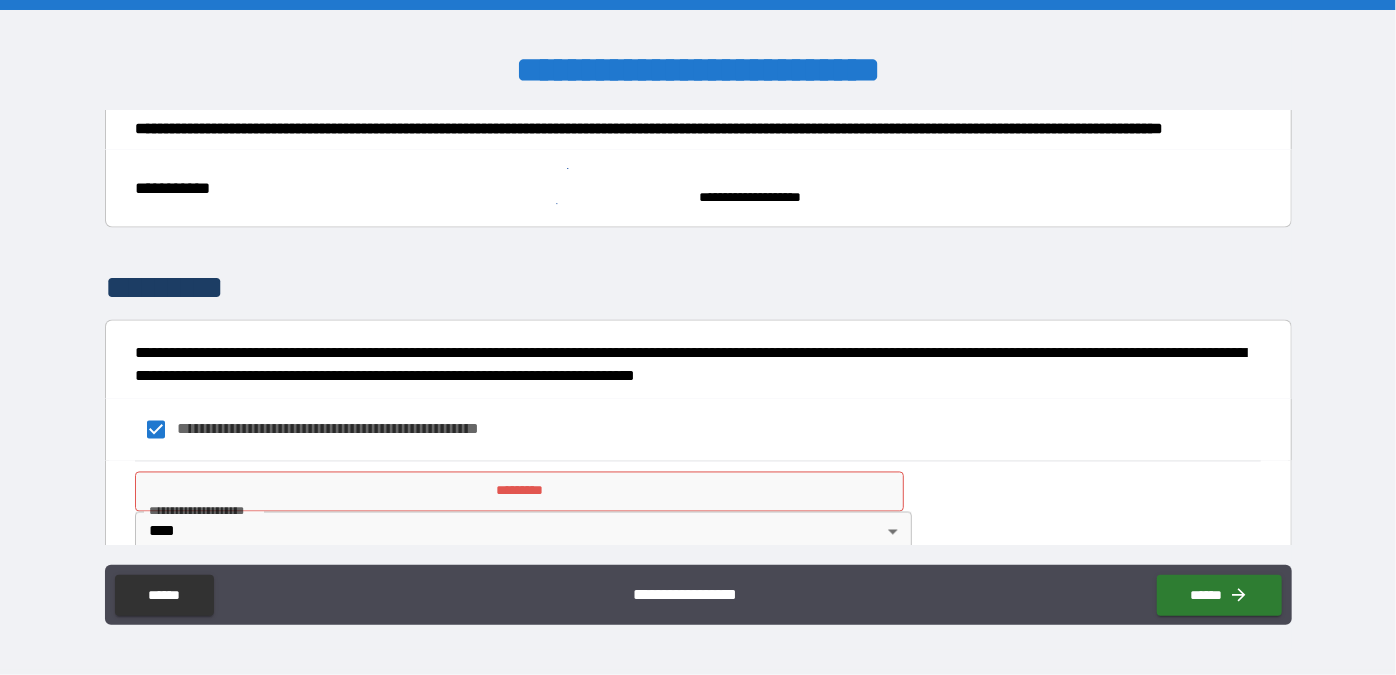 click on "**********" at bounding box center (302, 189) 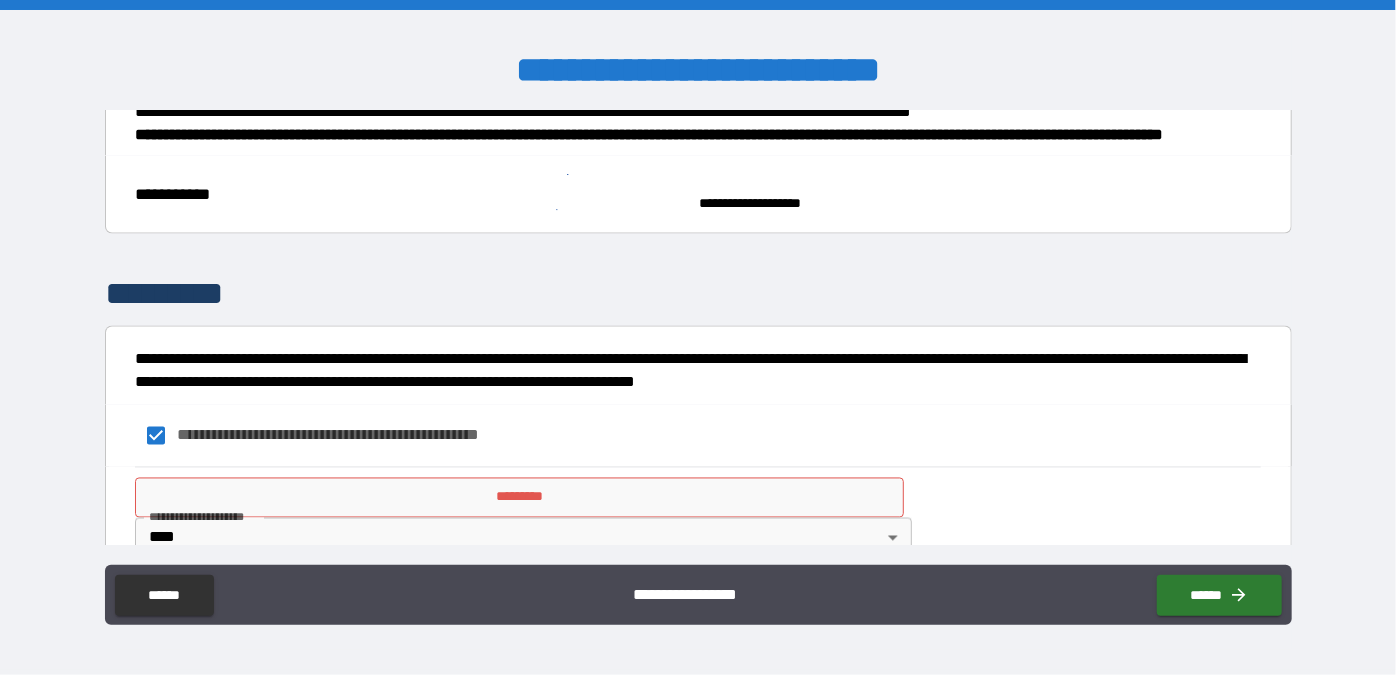 scroll, scrollTop: 1831, scrollLeft: 0, axis: vertical 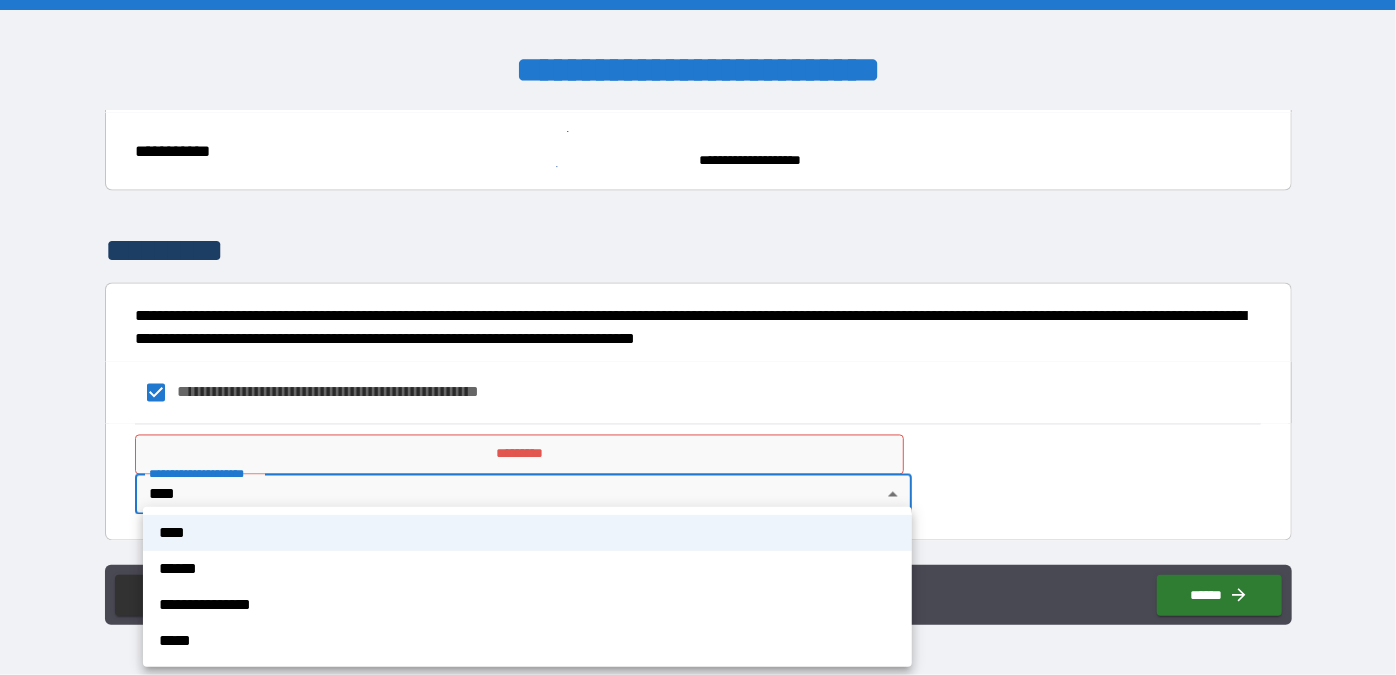 click on "**********" at bounding box center (698, 337) 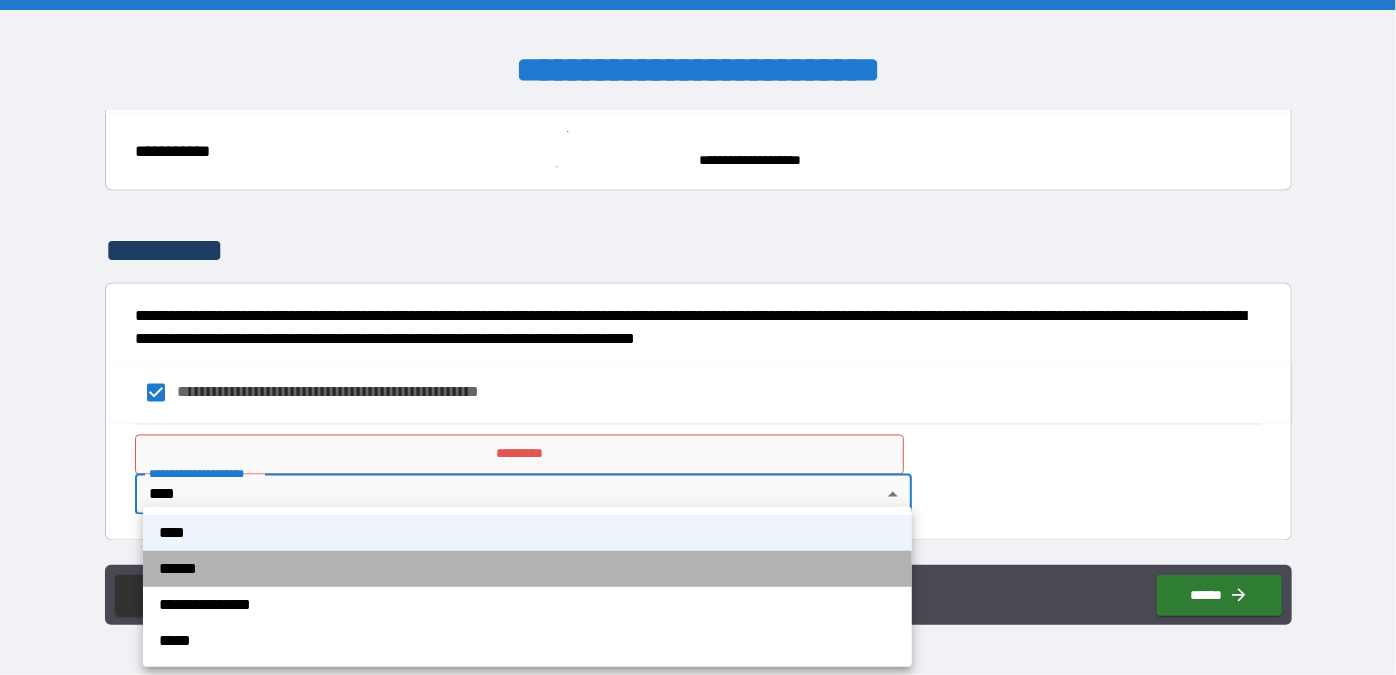 click on "******" at bounding box center [527, 569] 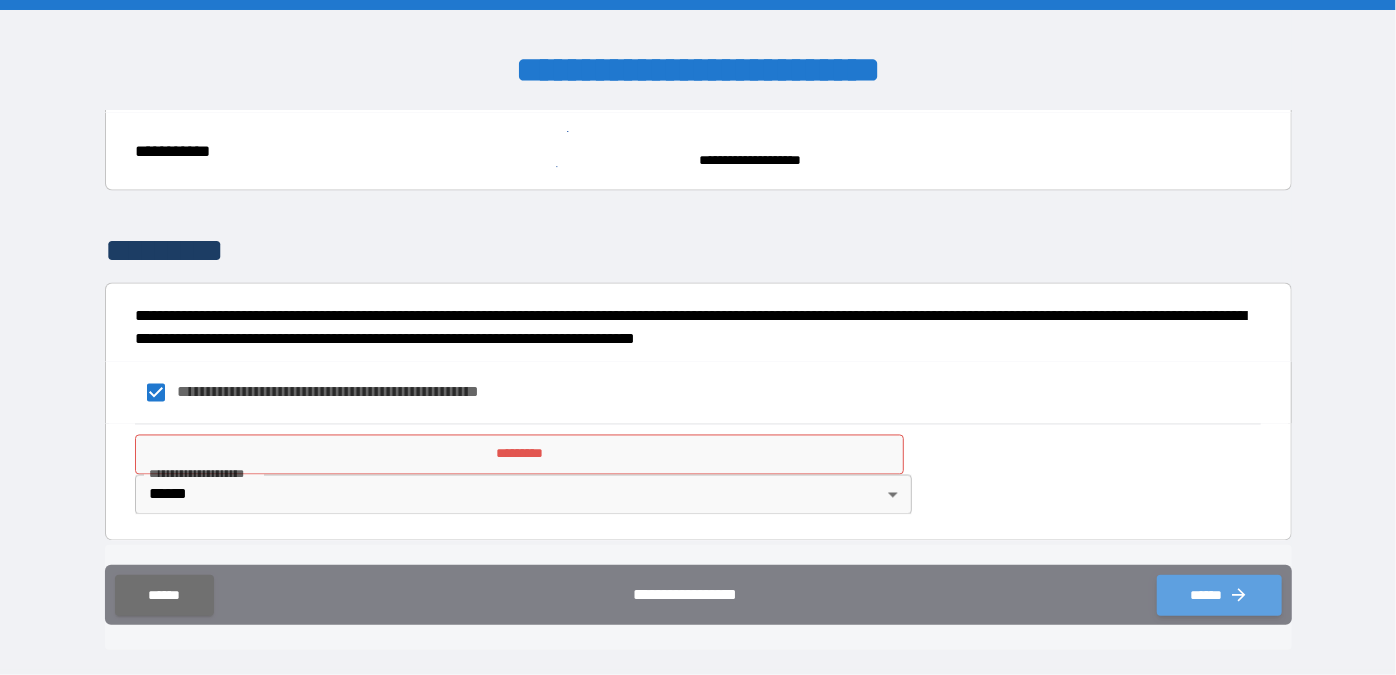 click on "******" at bounding box center (1219, 595) 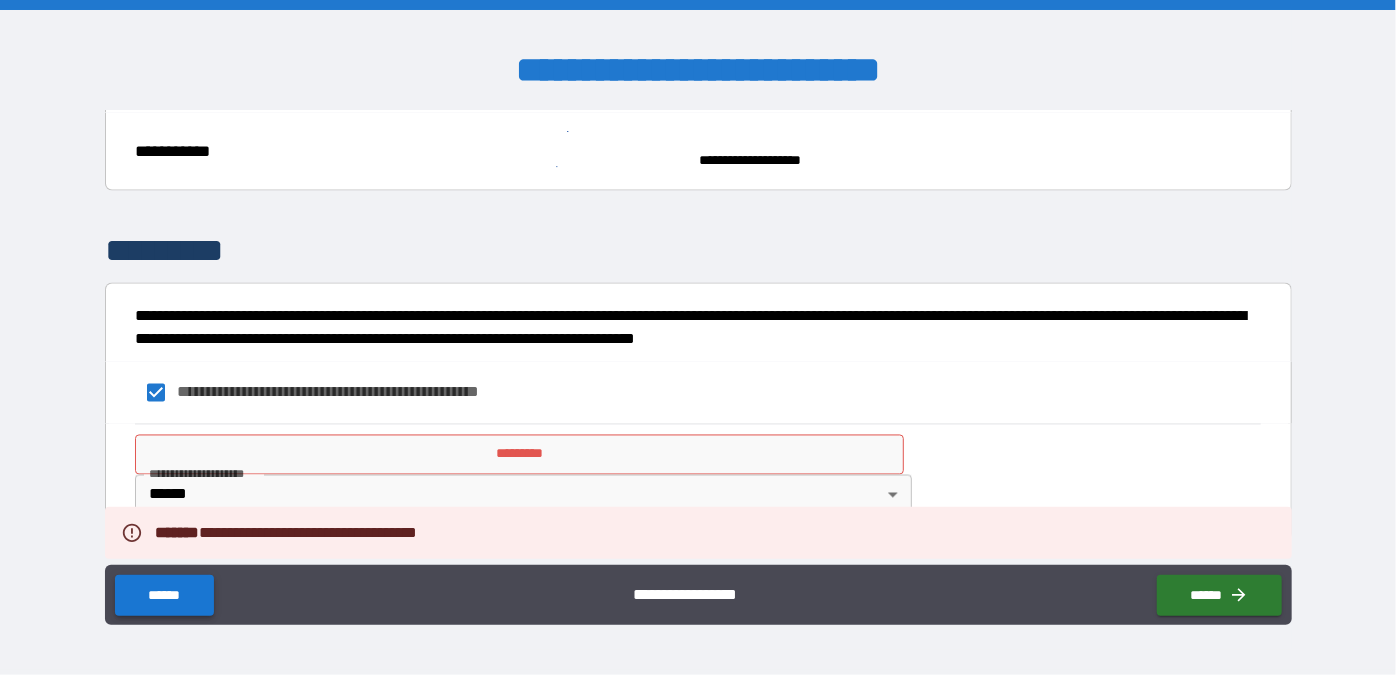 click on "******" at bounding box center (164, 595) 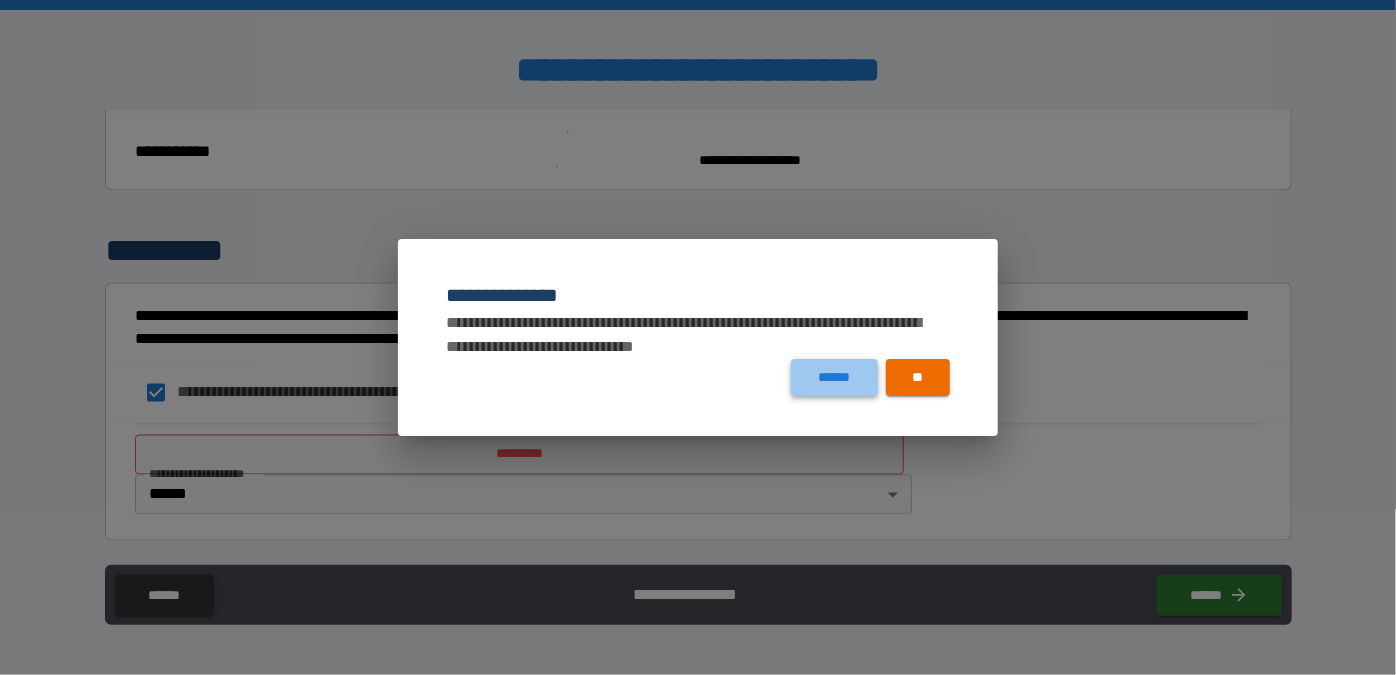 click on "******" at bounding box center (834, 377) 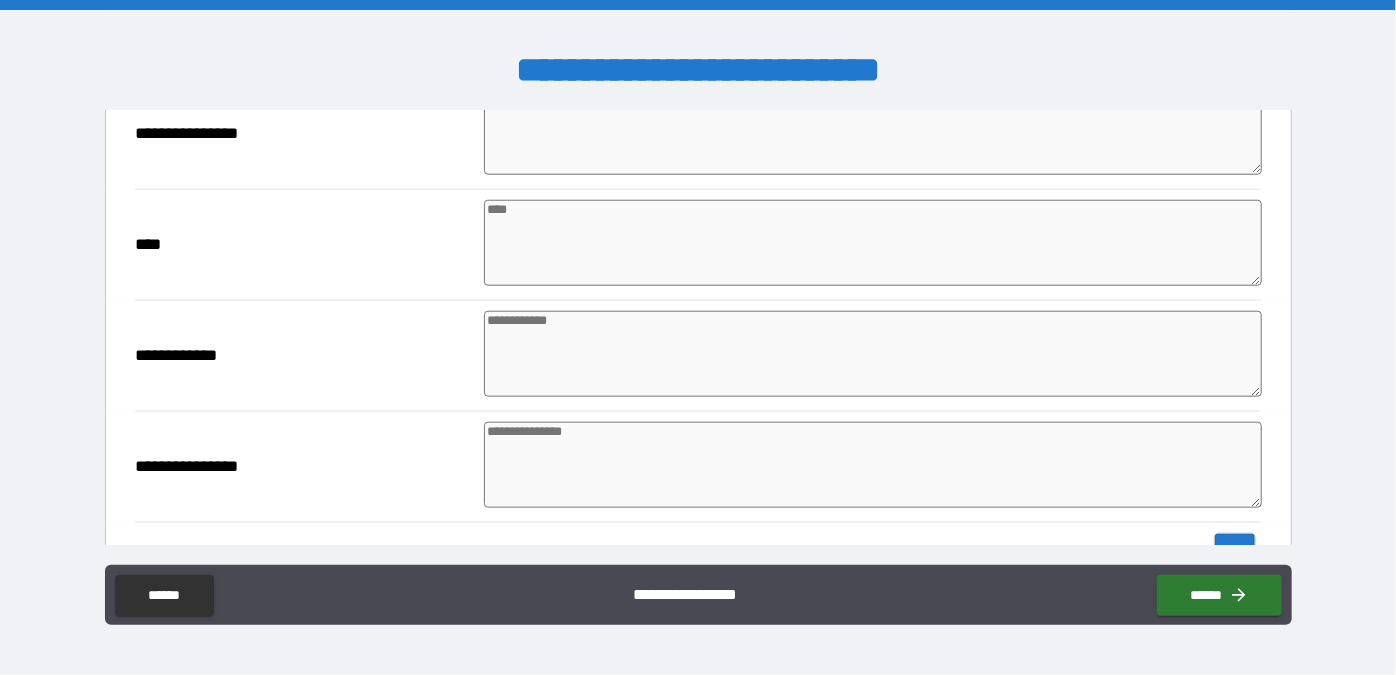 scroll, scrollTop: 1019, scrollLeft: 0, axis: vertical 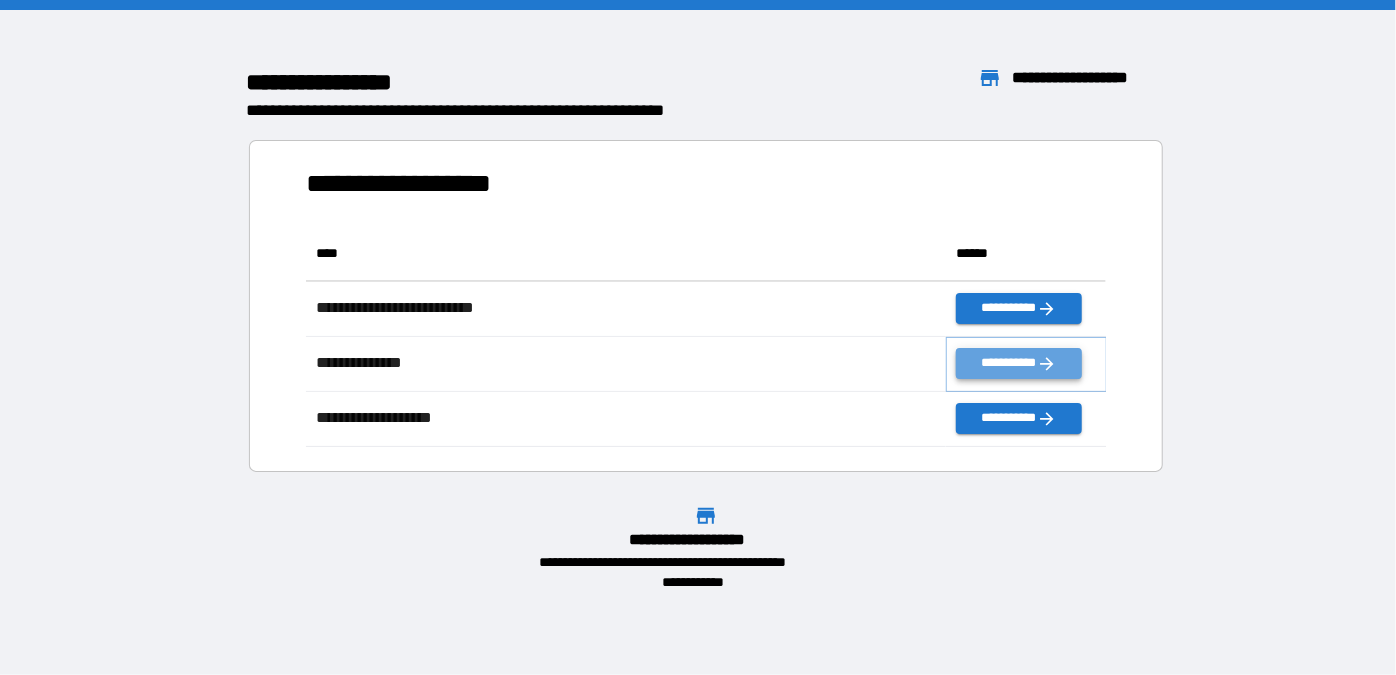 click on "**********" at bounding box center [1018, 363] 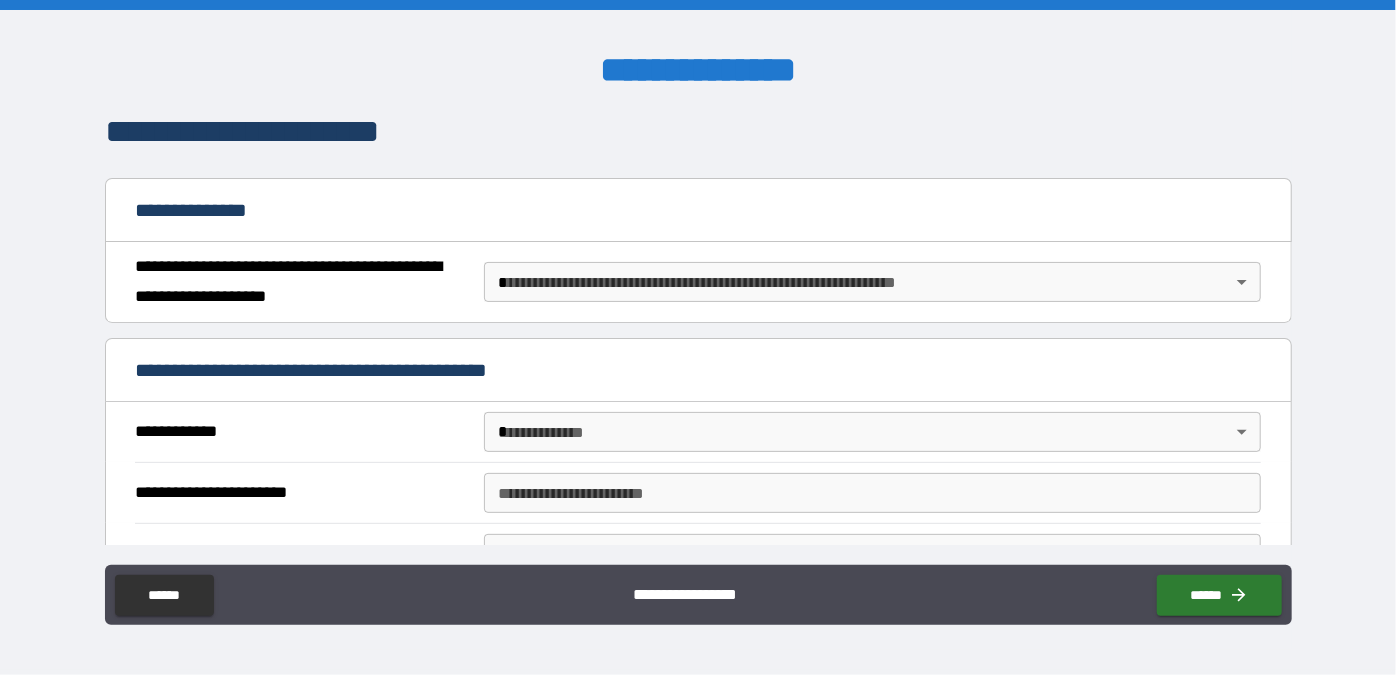 scroll, scrollTop: 0, scrollLeft: 0, axis: both 